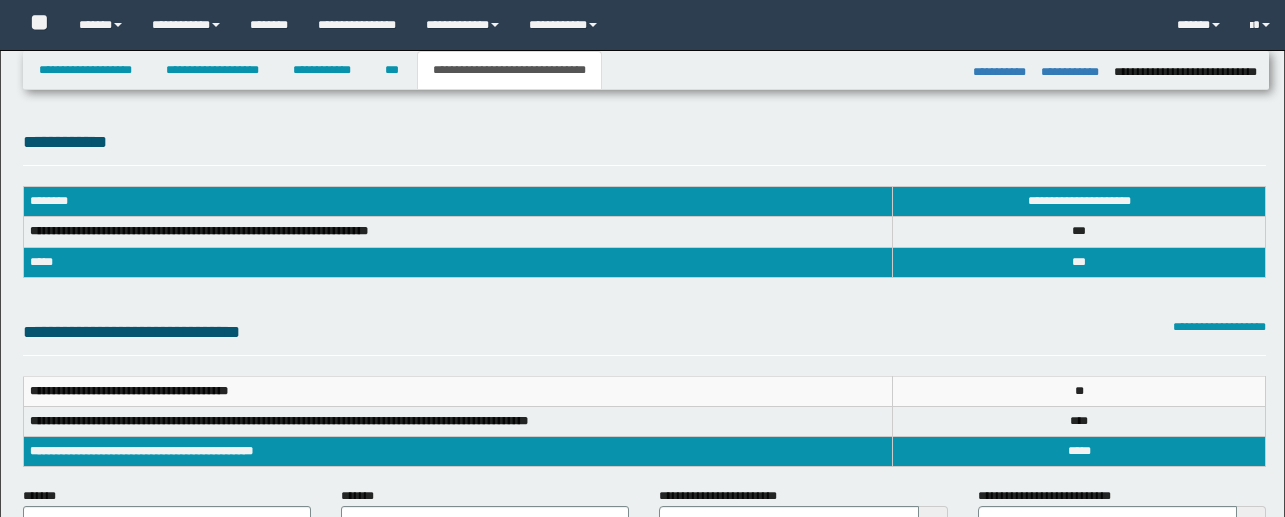 select on "*" 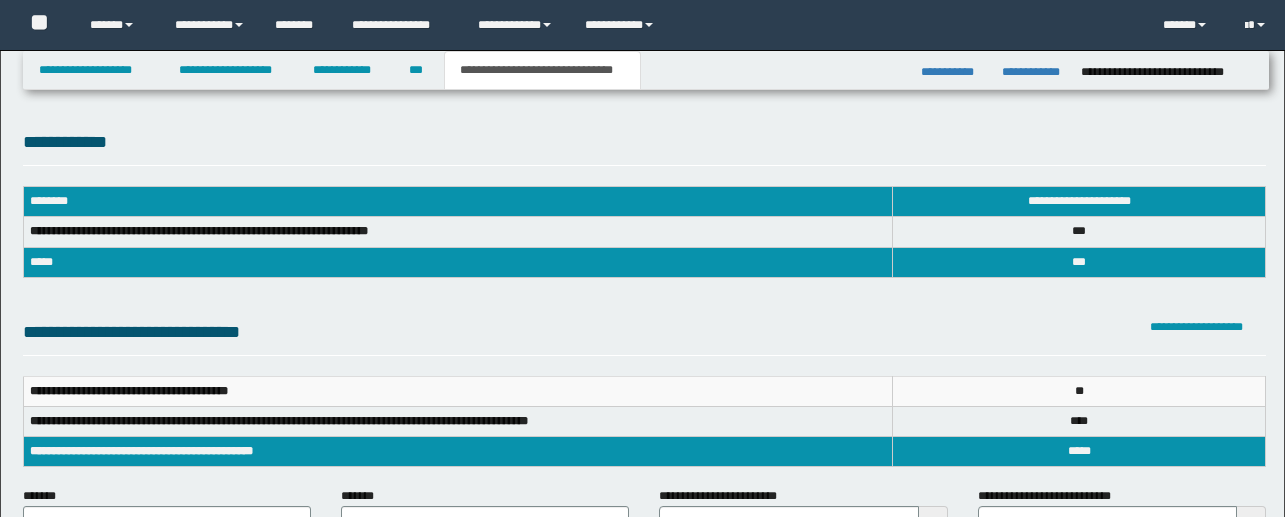 scroll, scrollTop: 1385, scrollLeft: 0, axis: vertical 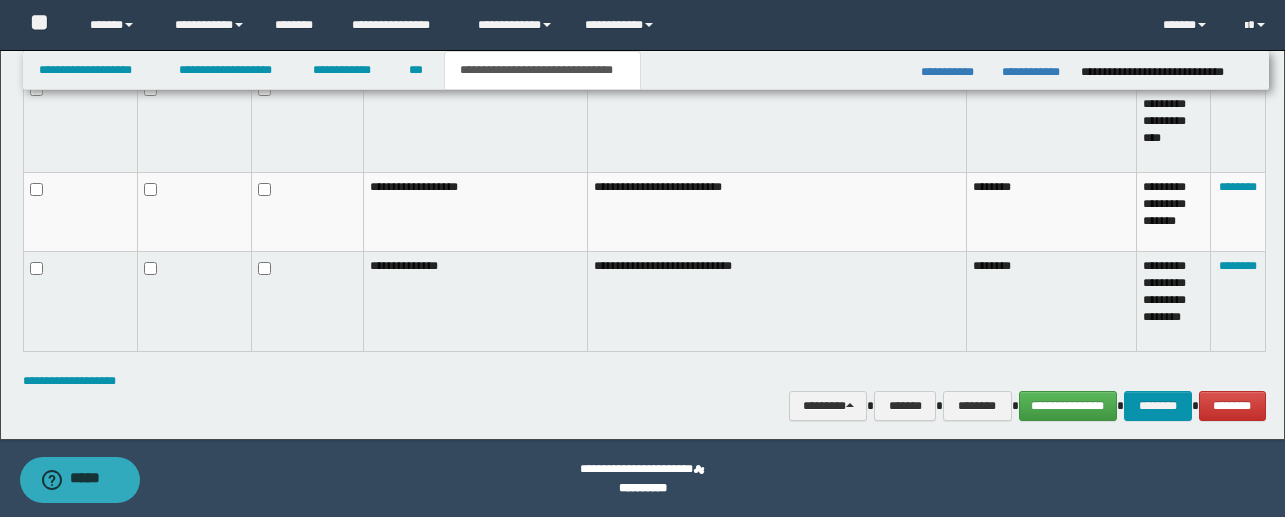 click on "**********" at bounding box center (954, 72) 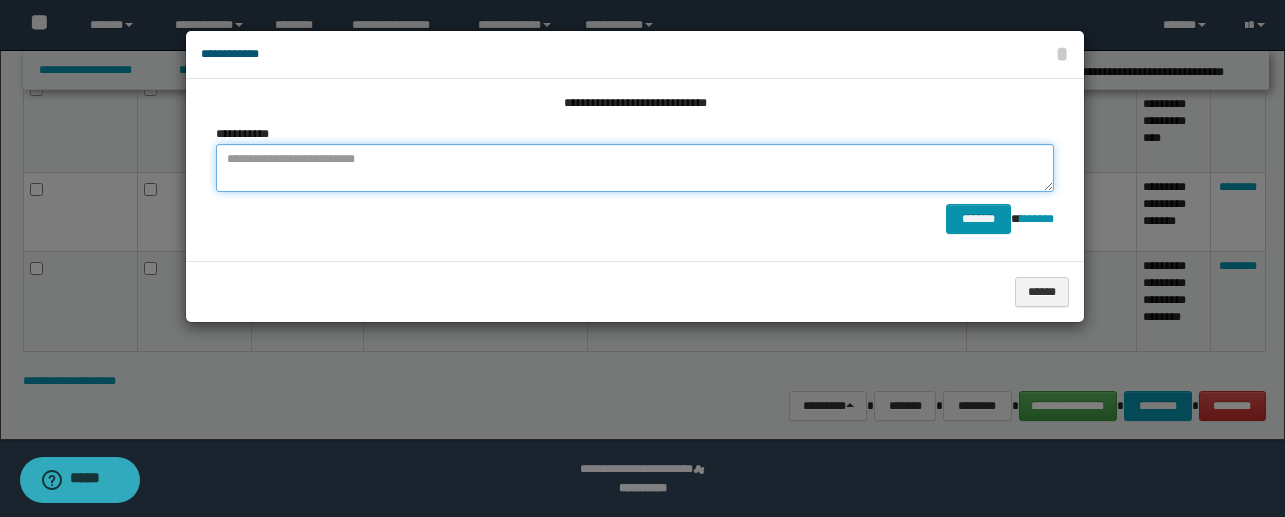 click at bounding box center (635, 168) 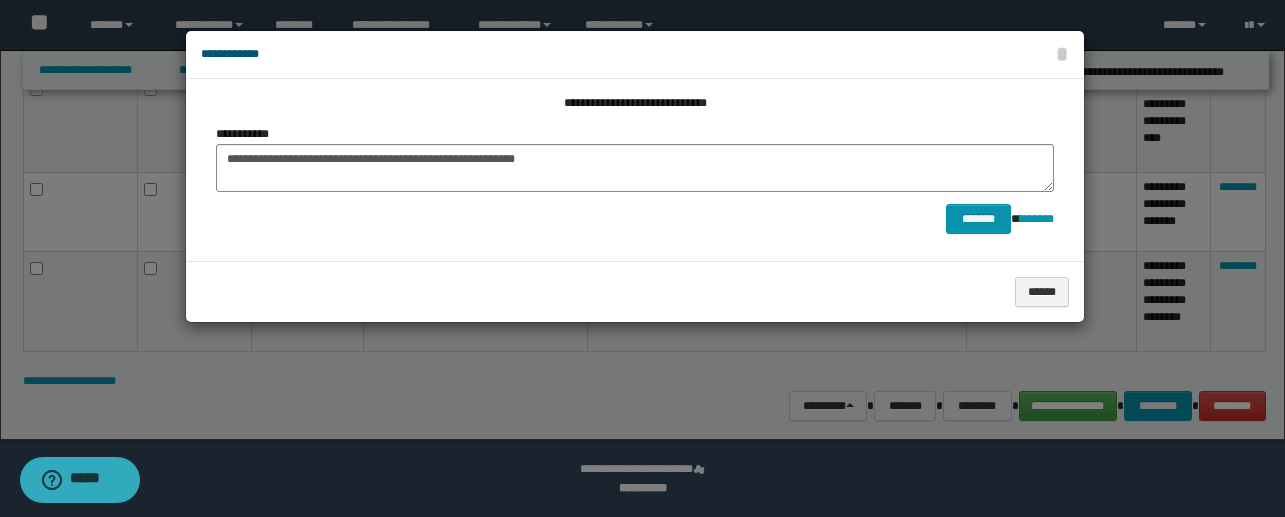 click on "**********" at bounding box center [635, 55] 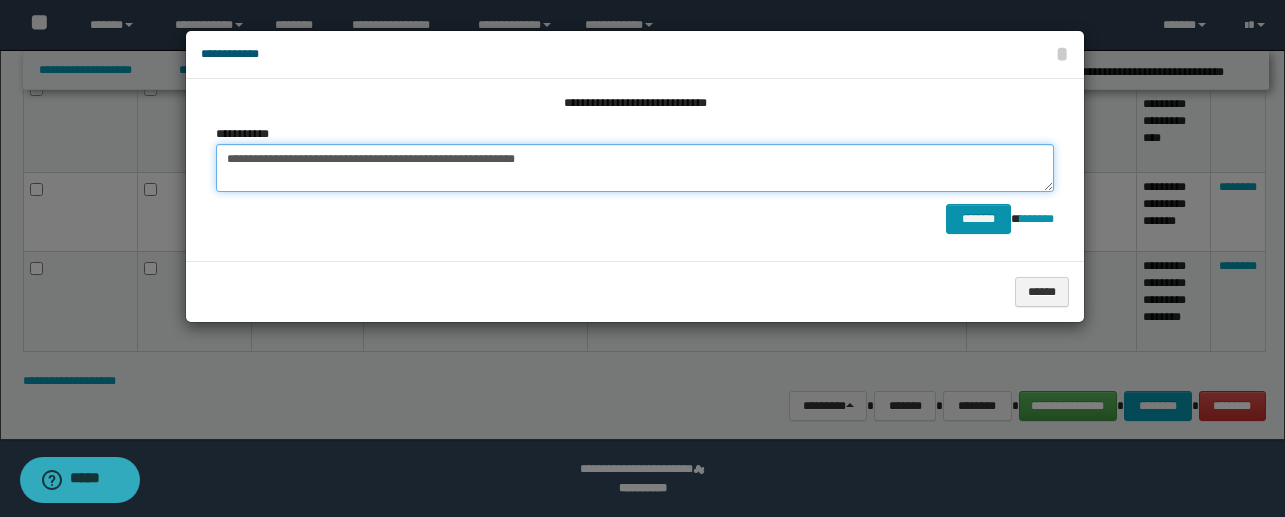 click on "**********" at bounding box center [635, 168] 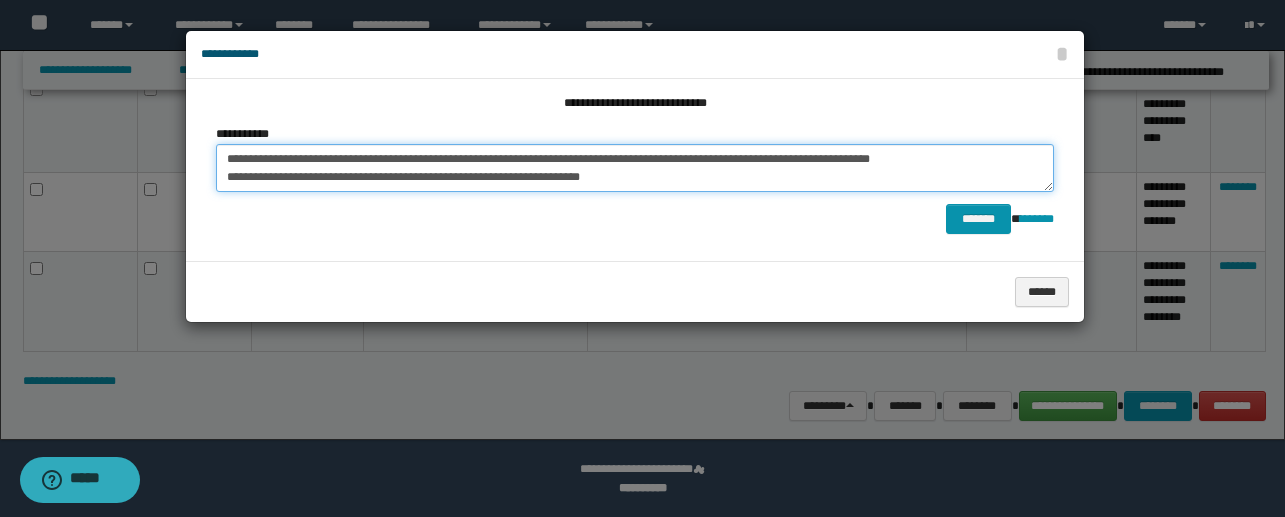 scroll, scrollTop: 30, scrollLeft: 0, axis: vertical 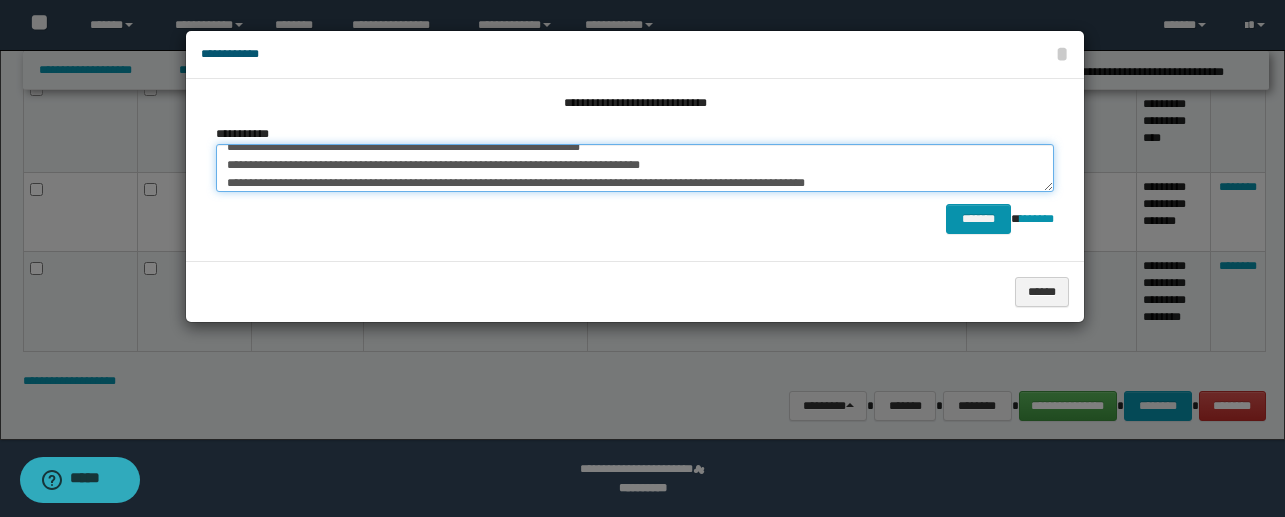 paste on "**********" 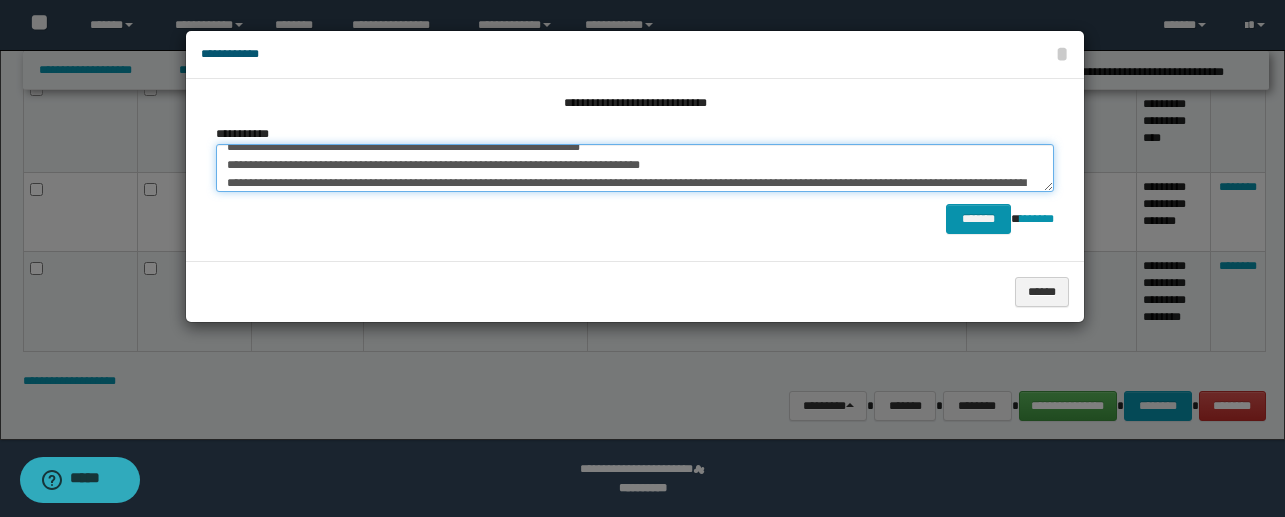 scroll, scrollTop: 48, scrollLeft: 0, axis: vertical 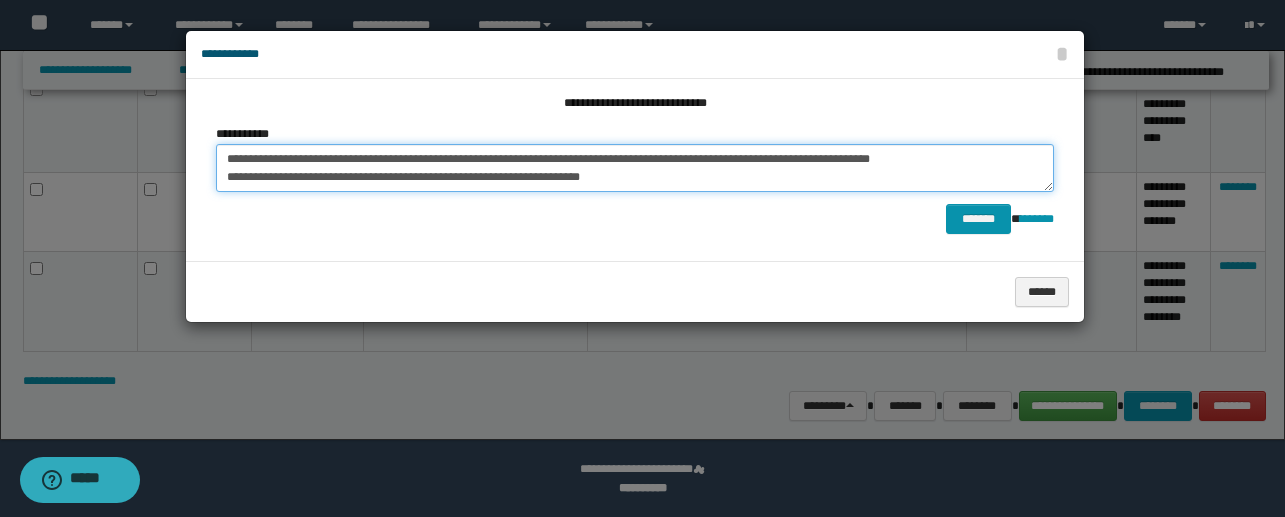 drag, startPoint x: 415, startPoint y: 182, endPoint x: 156, endPoint y: 122, distance: 265.85898 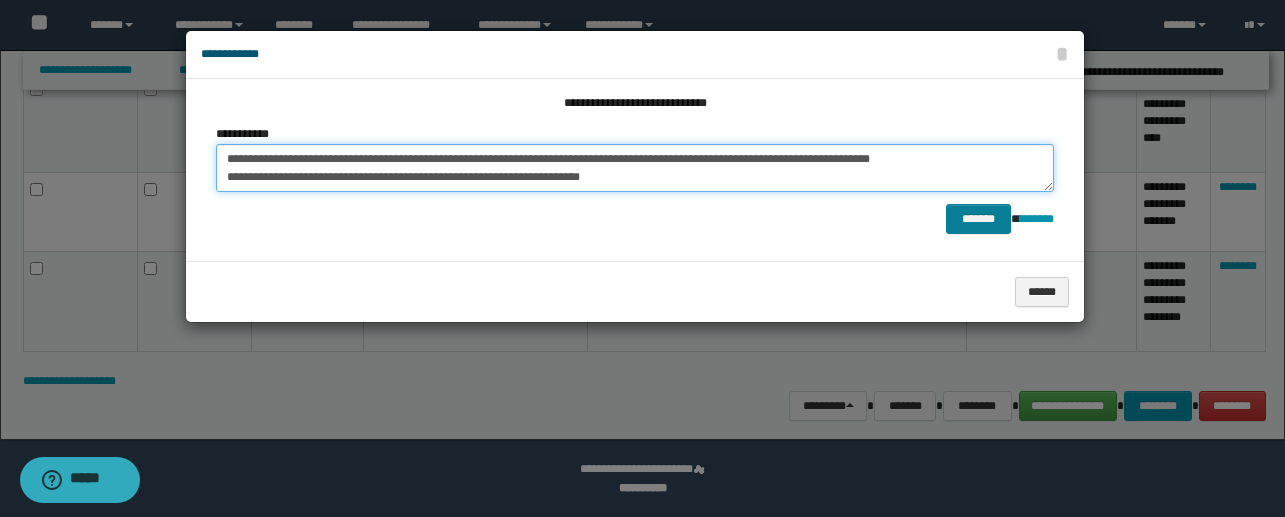 type on "**********" 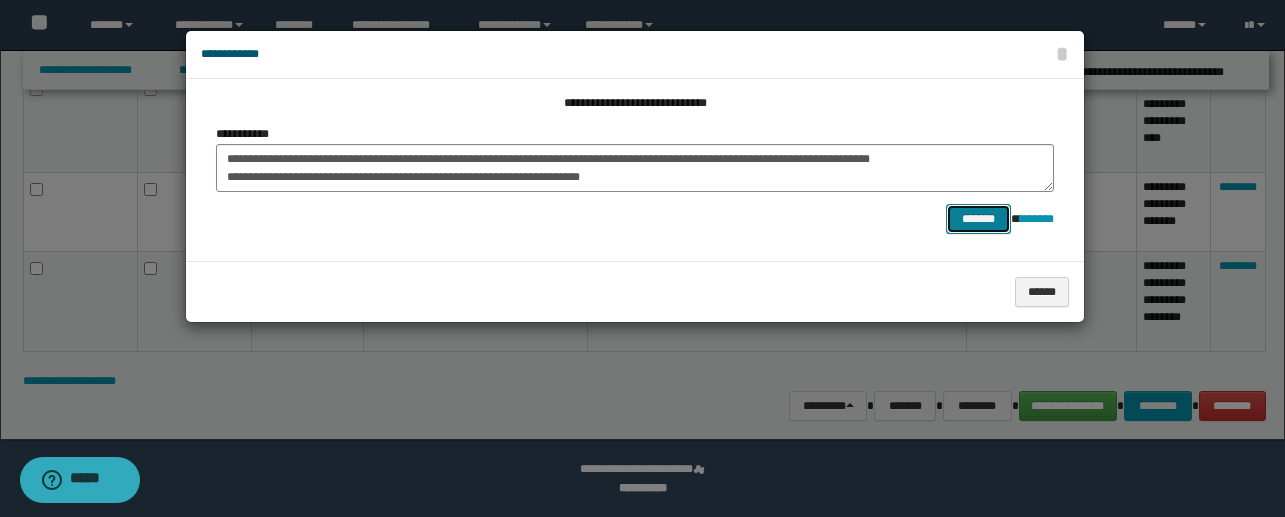 click on "*******" at bounding box center (978, 219) 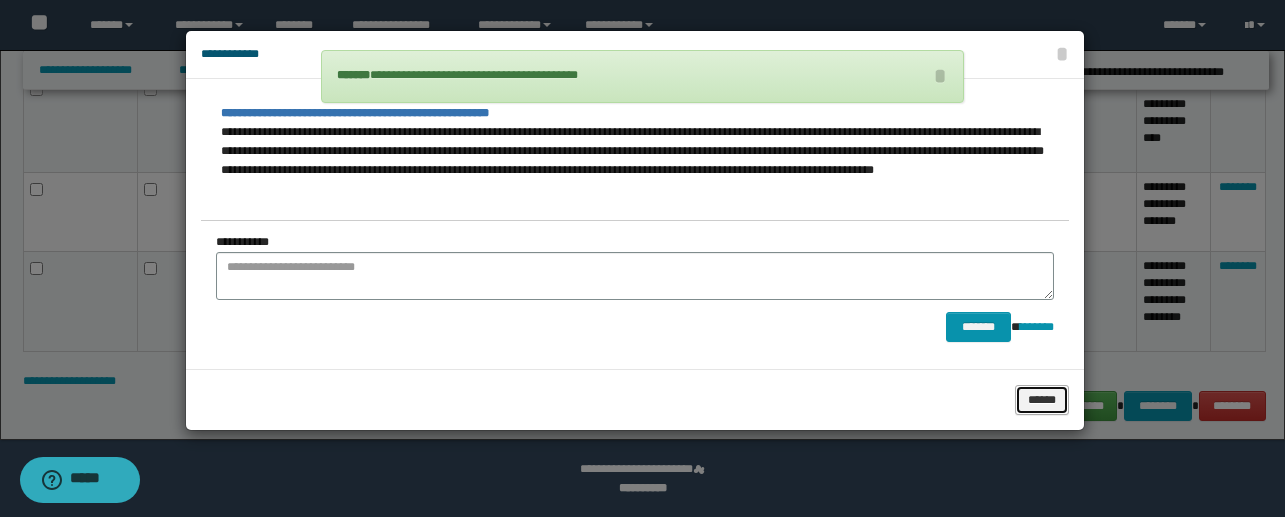 click on "******" at bounding box center (1042, 400) 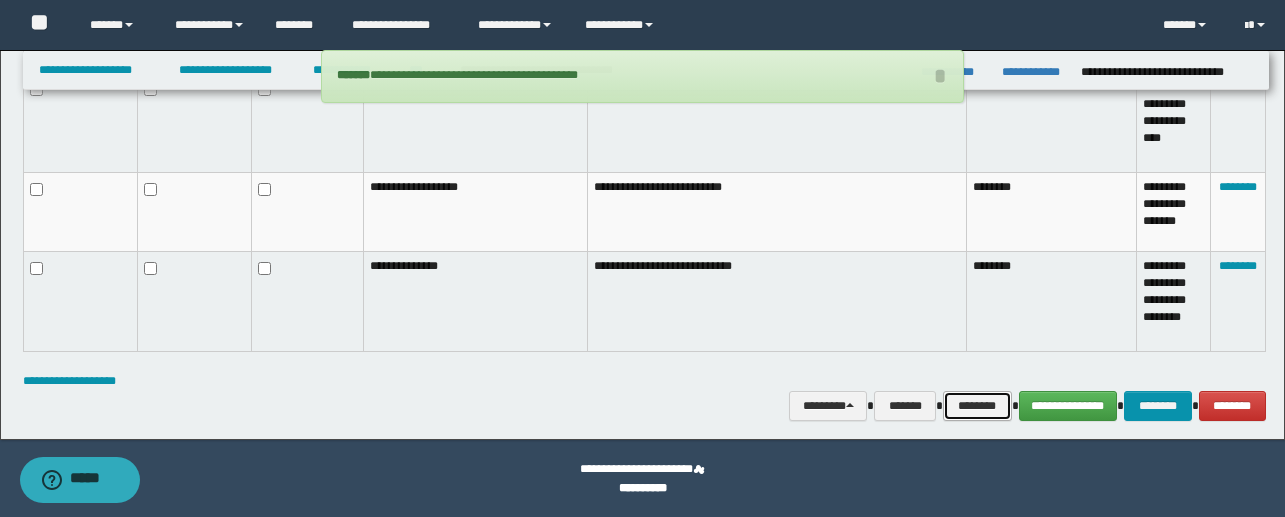 click on "********" at bounding box center (977, 406) 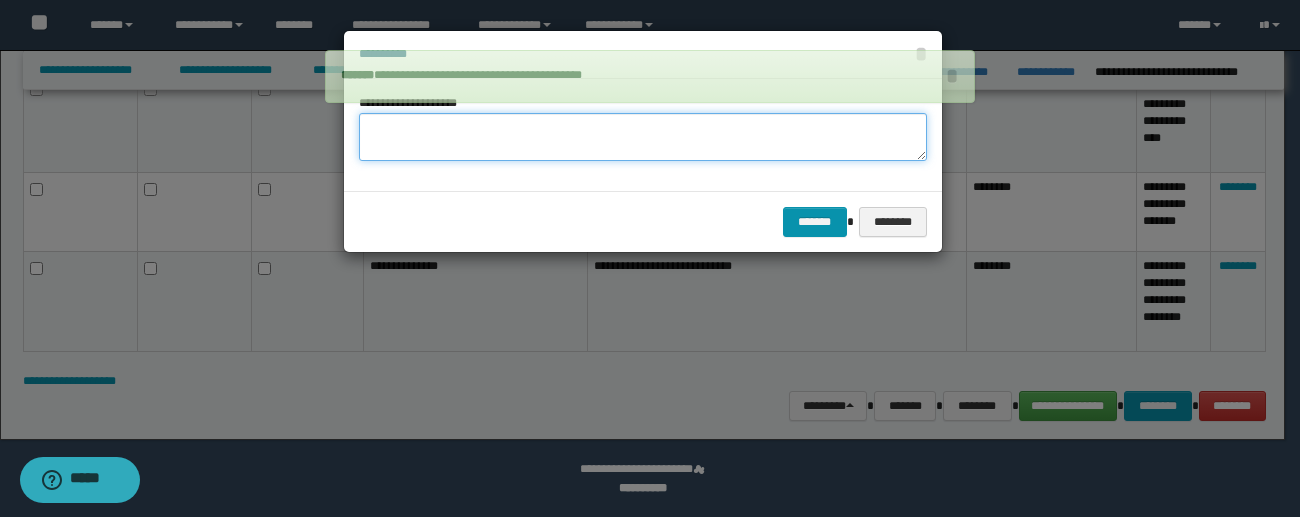click on "**********" at bounding box center (643, 137) 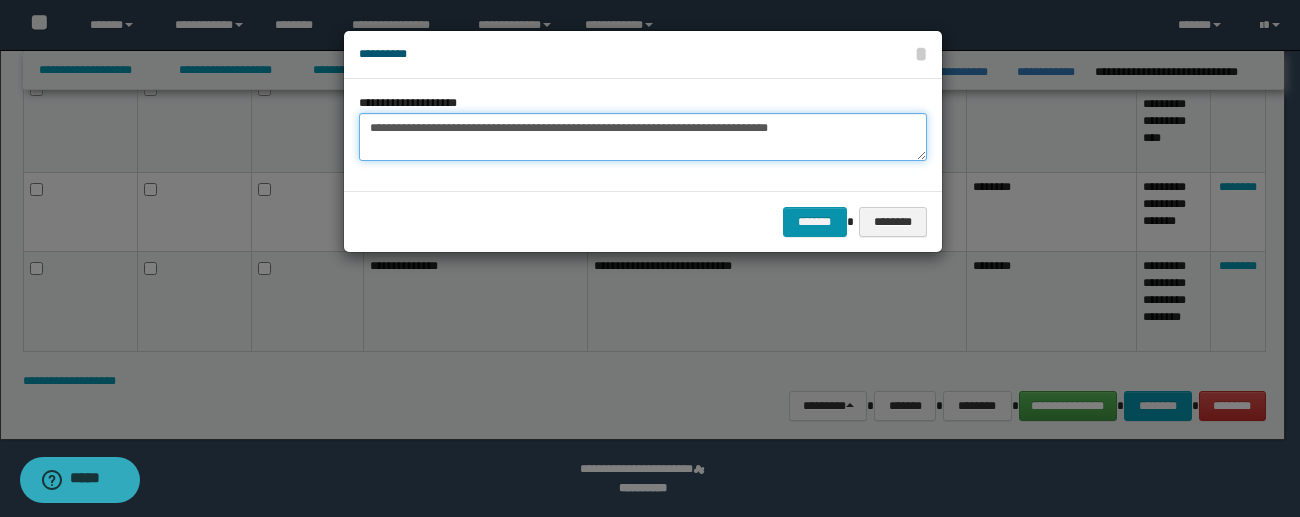 type on "**********" 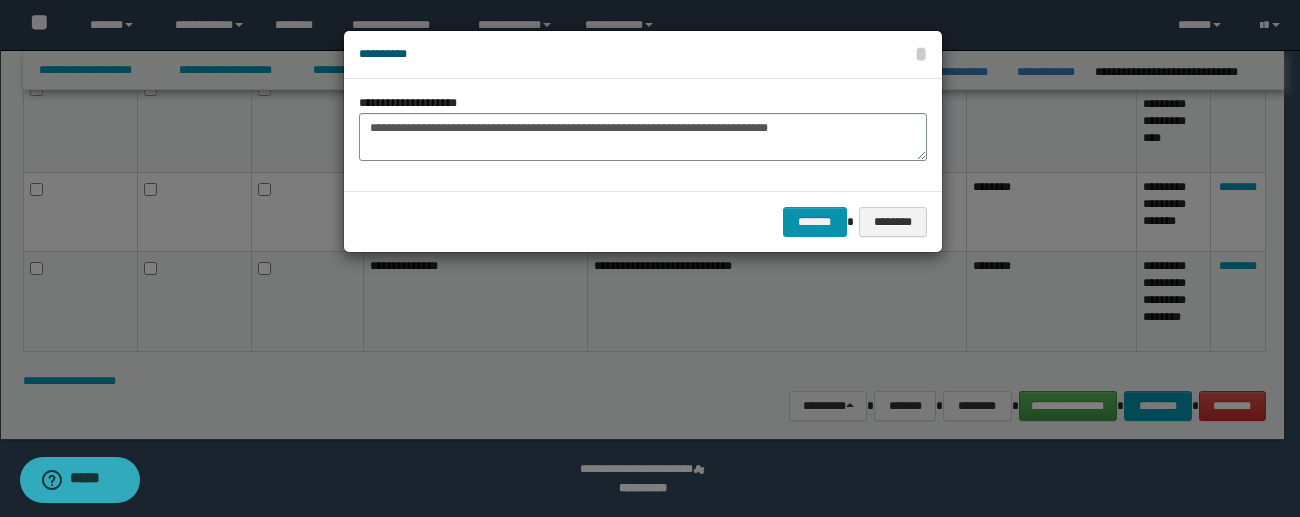 drag, startPoint x: 739, startPoint y: 41, endPoint x: 807, endPoint y: 181, distance: 155.64061 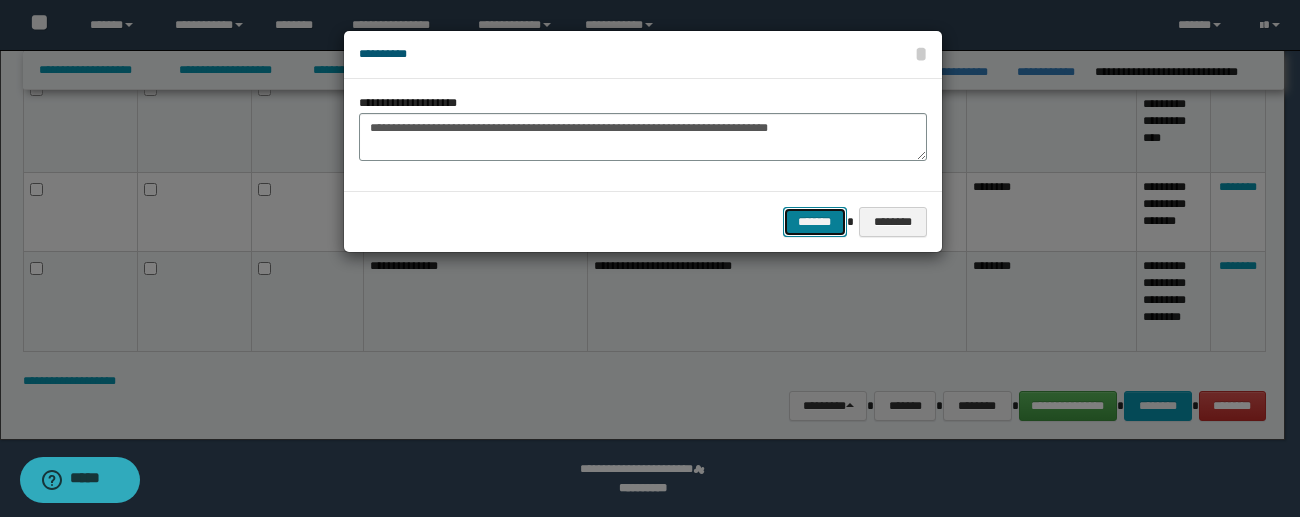click on "*******" at bounding box center (815, 222) 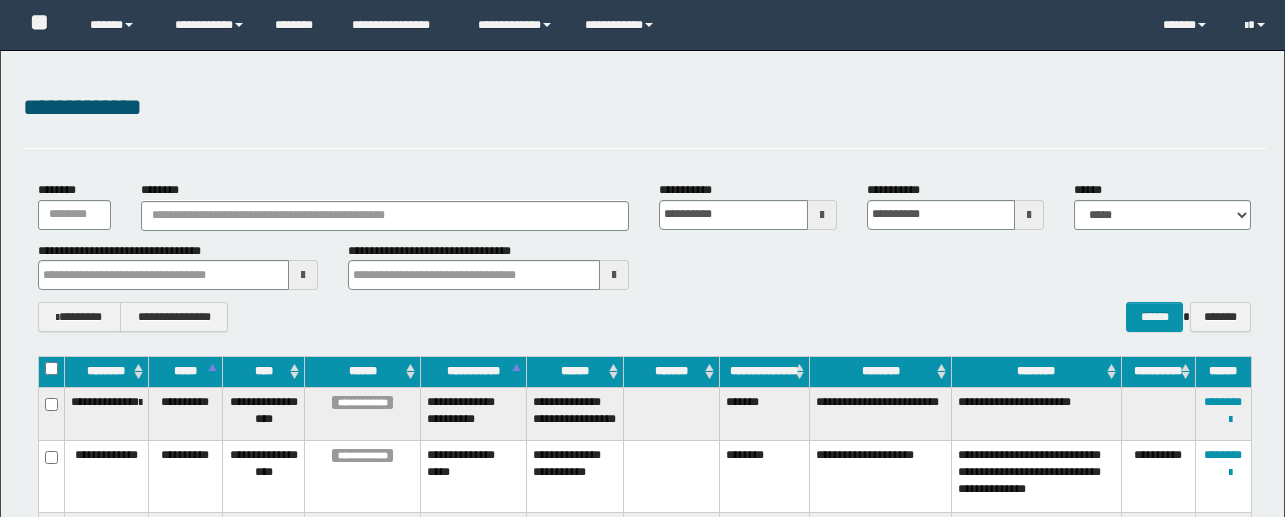 scroll, scrollTop: 993, scrollLeft: 0, axis: vertical 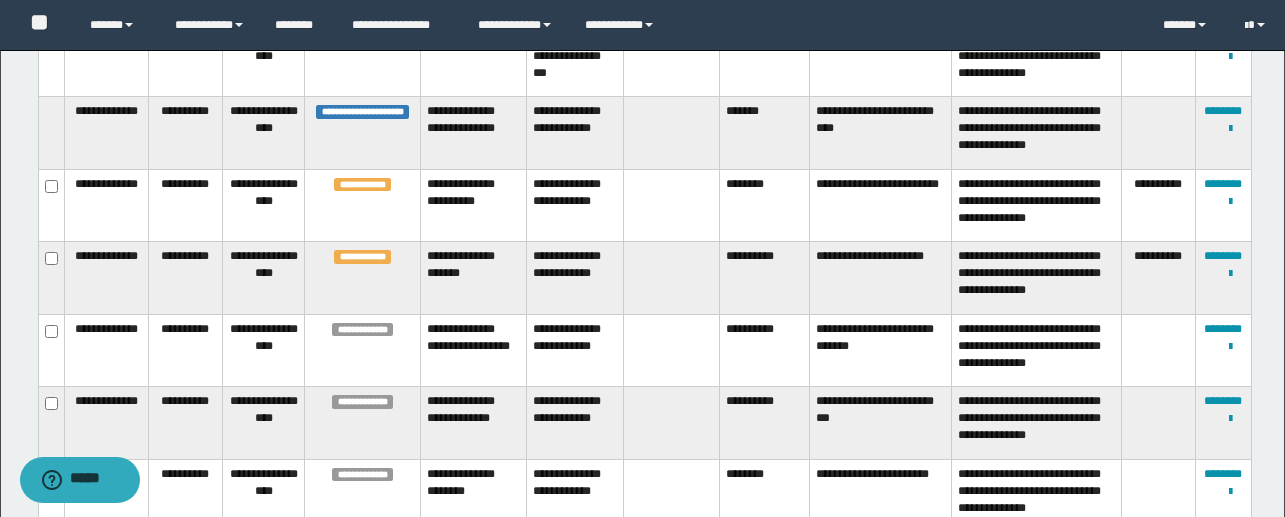 click on "**********" at bounding box center (764, 278) 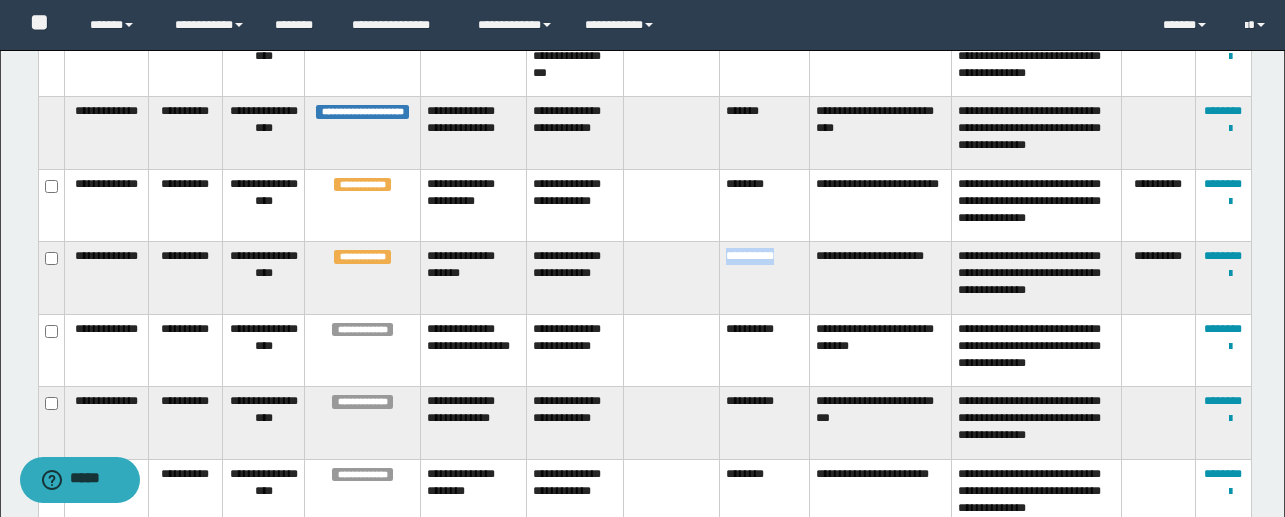 click on "**********" at bounding box center [764, 278] 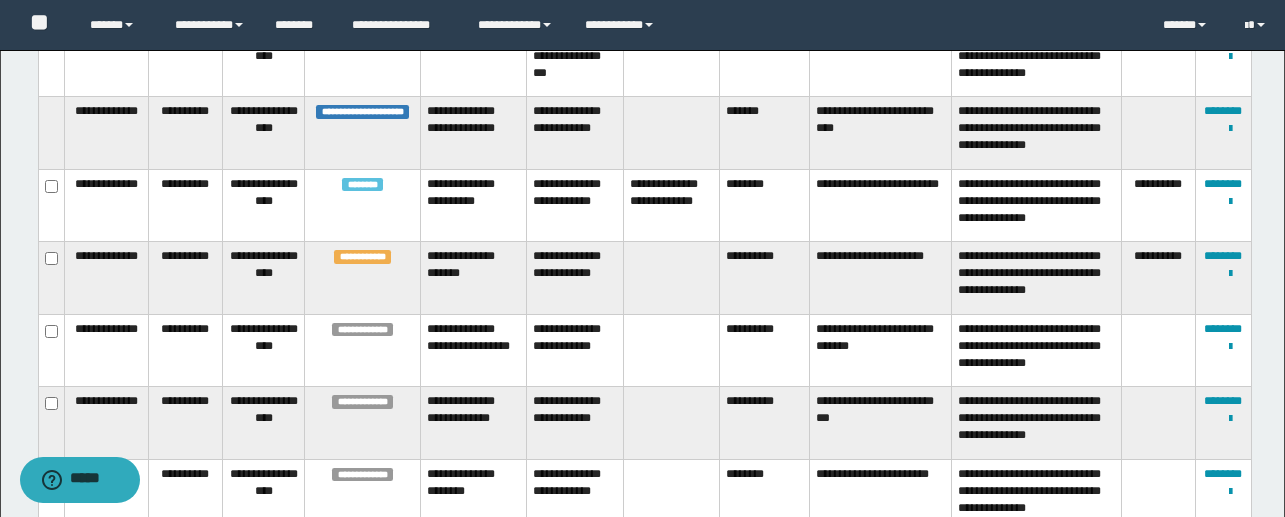 copy on "**********" 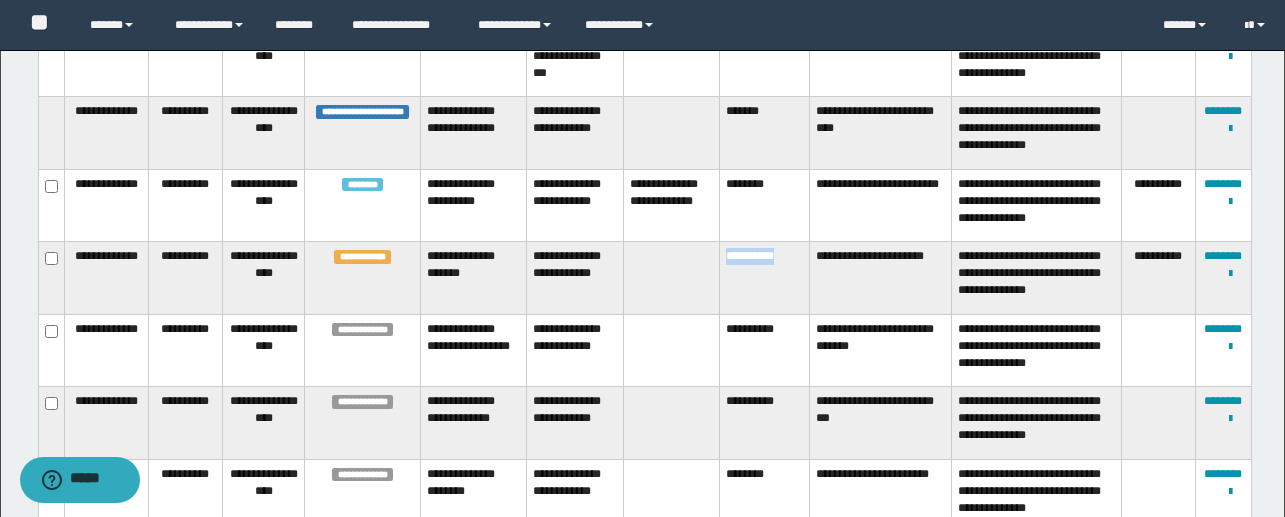 click on "**********" at bounding box center (764, 278) 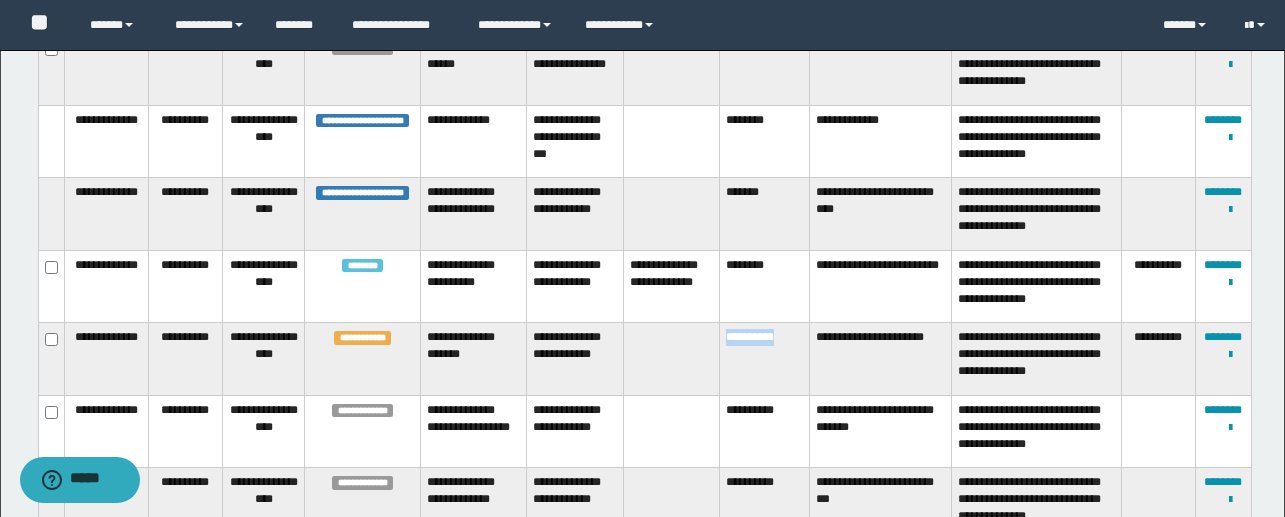 scroll, scrollTop: 916, scrollLeft: 0, axis: vertical 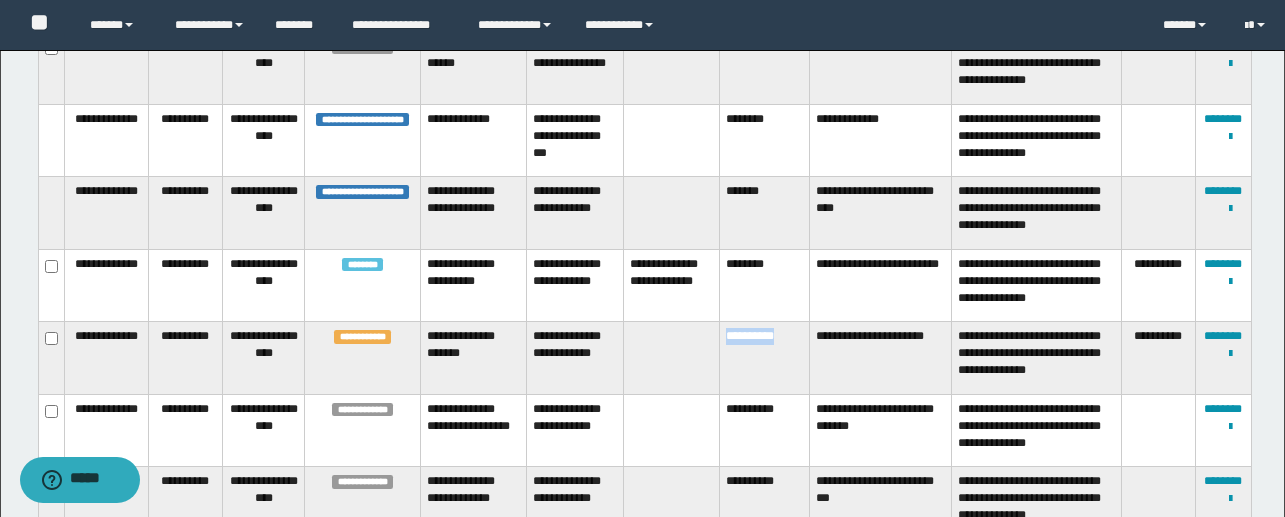 copy on "**********" 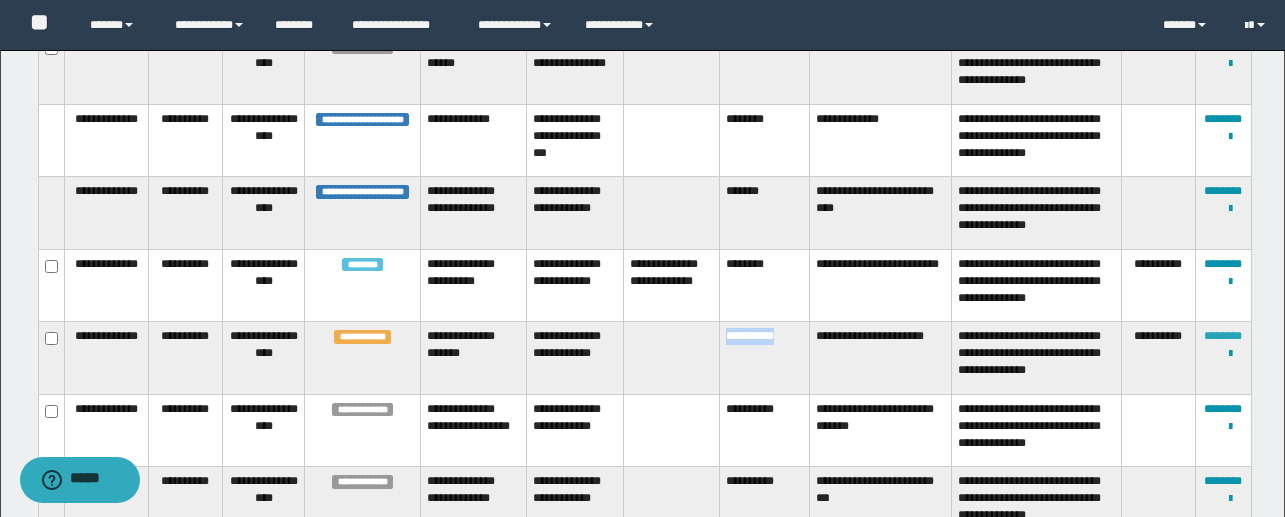 click on "********" at bounding box center (1223, 336) 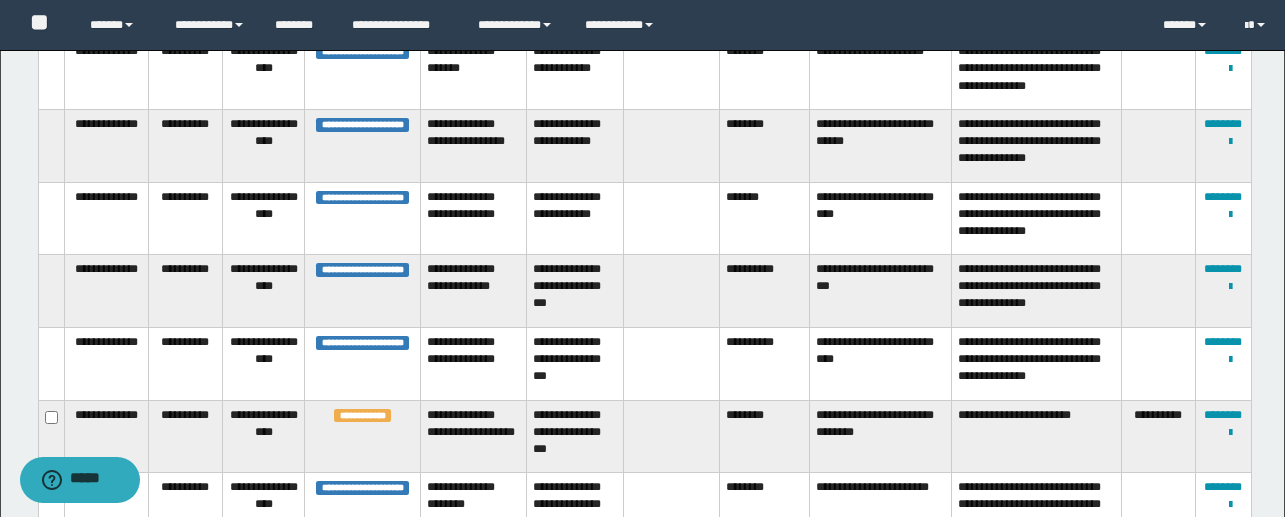 scroll, scrollTop: 2439, scrollLeft: 0, axis: vertical 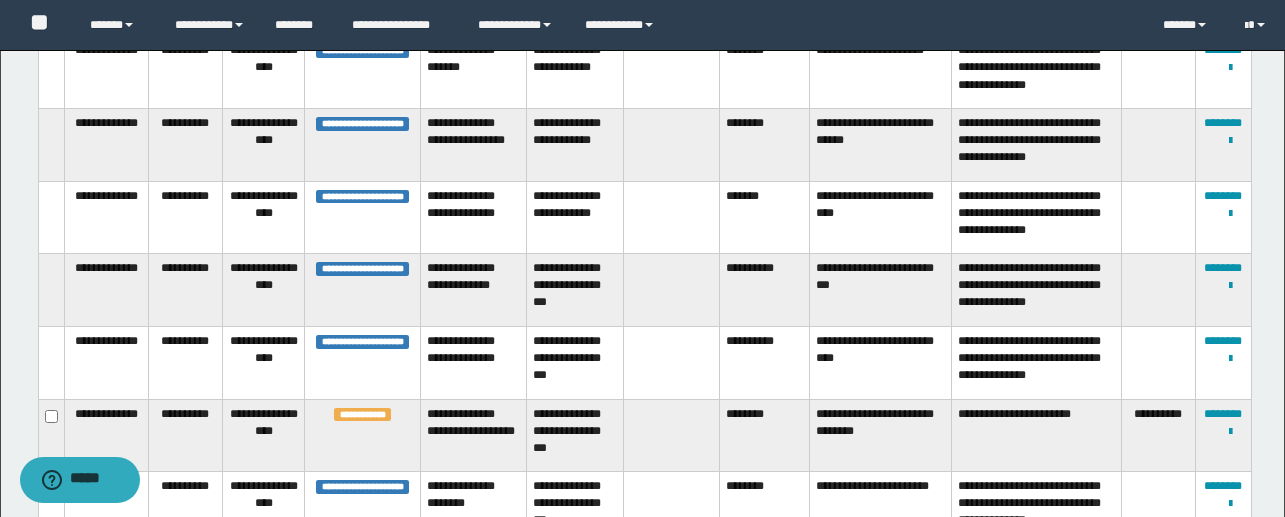 click on "********" at bounding box center [764, 435] 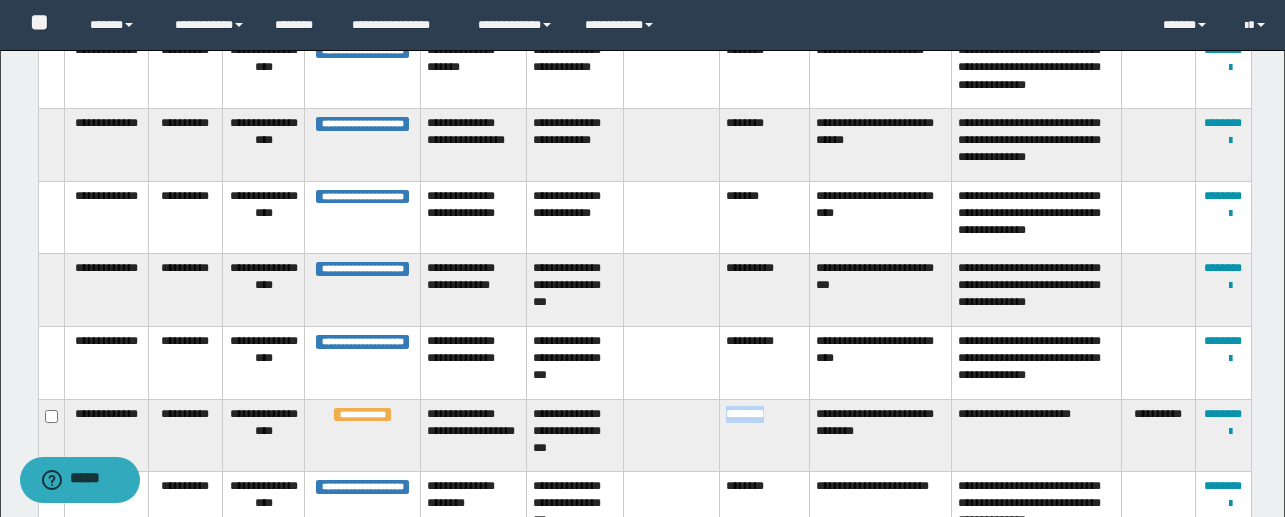 click on "********" at bounding box center [764, 435] 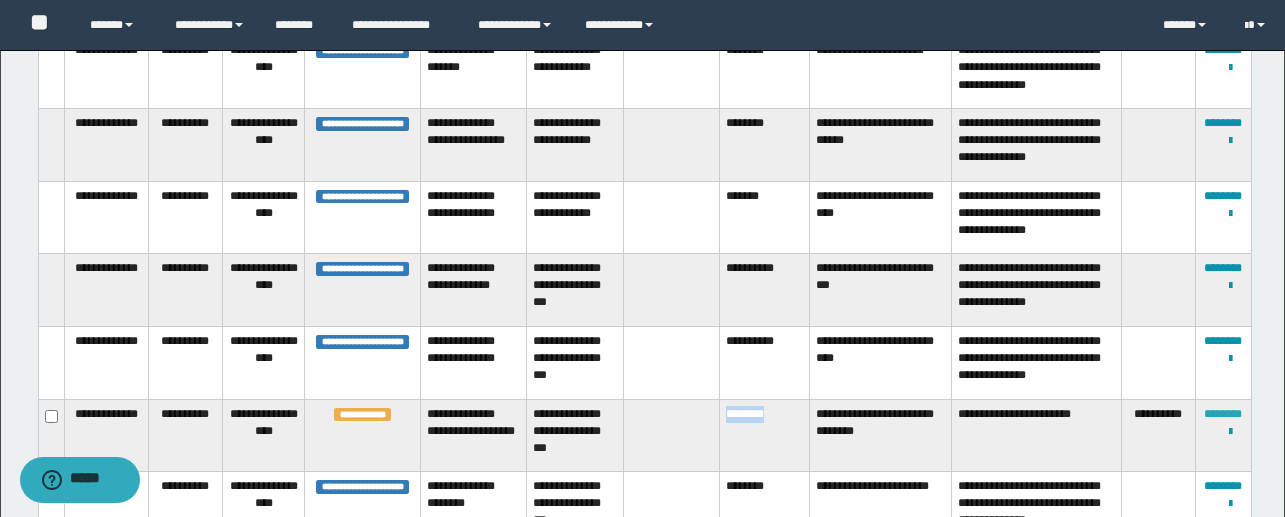 click on "********" at bounding box center (1223, 414) 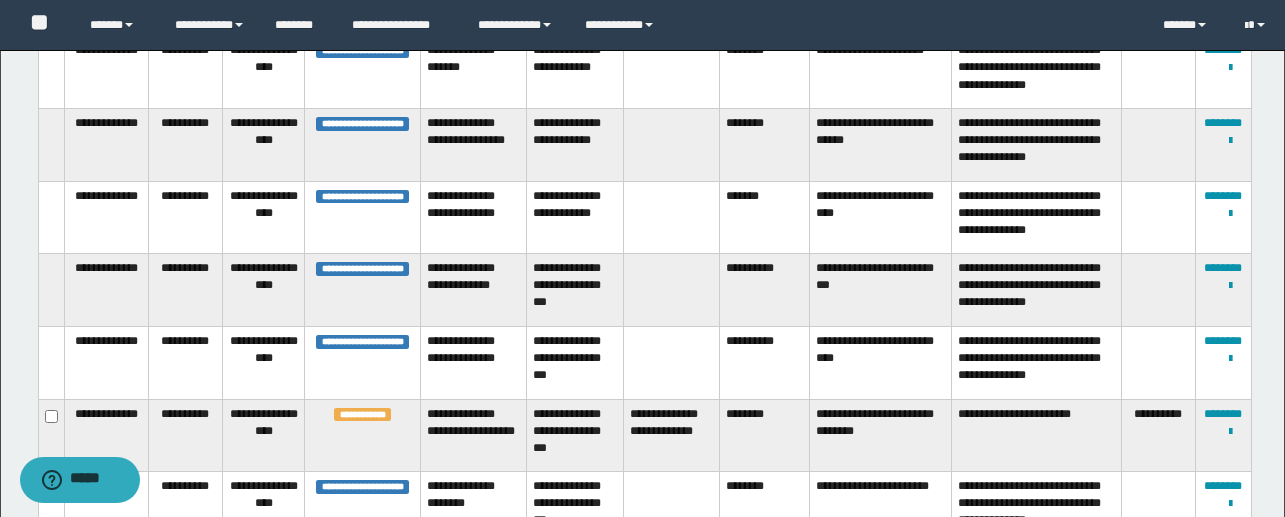 scroll, scrollTop: 43, scrollLeft: 0, axis: vertical 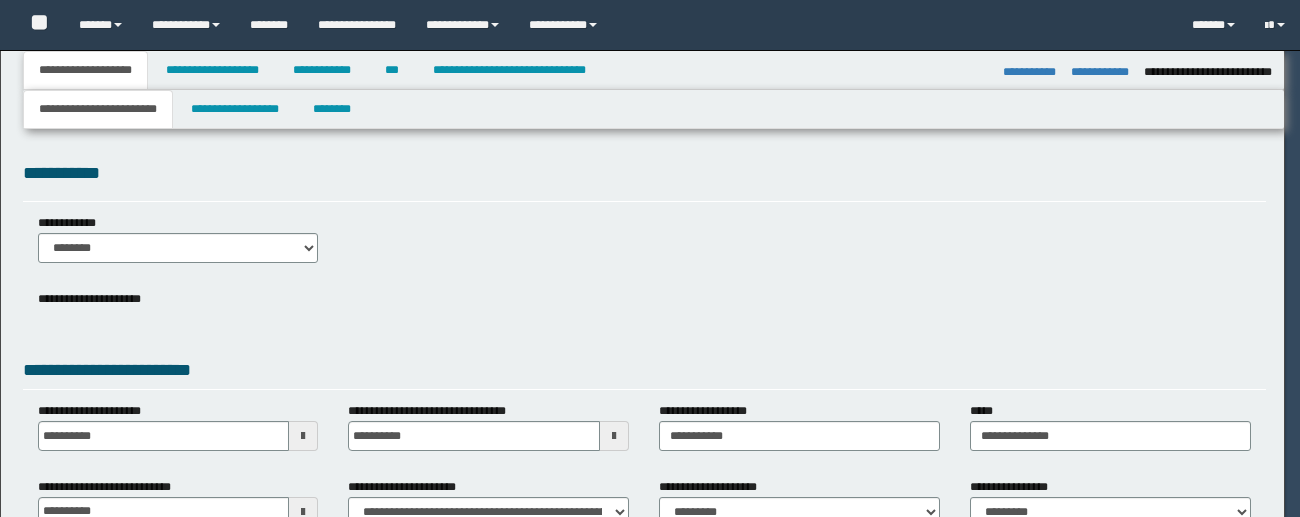 select on "*" 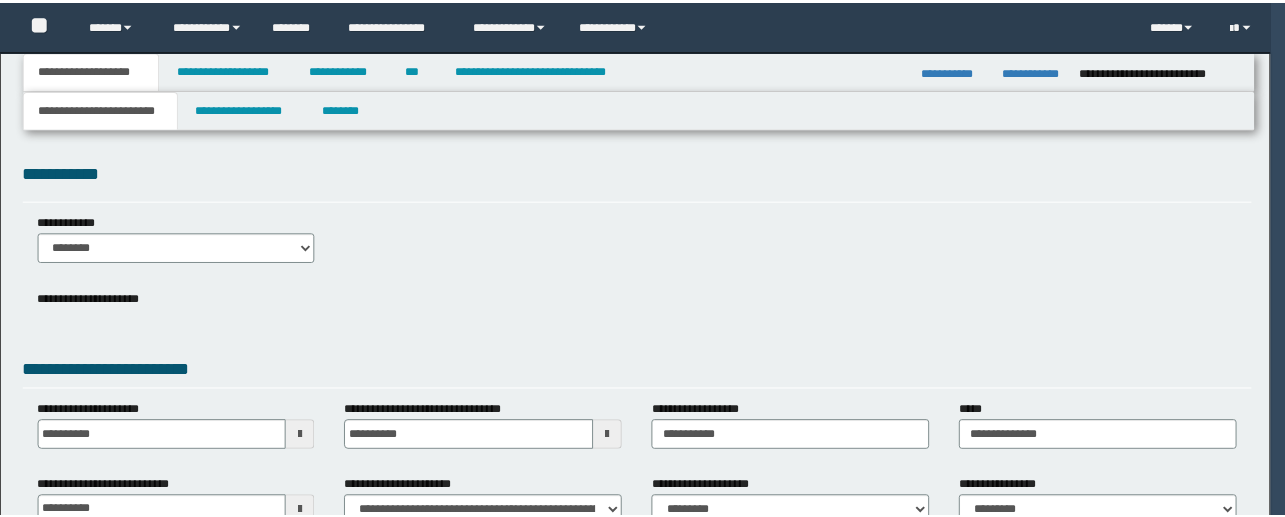 scroll, scrollTop: 0, scrollLeft: 0, axis: both 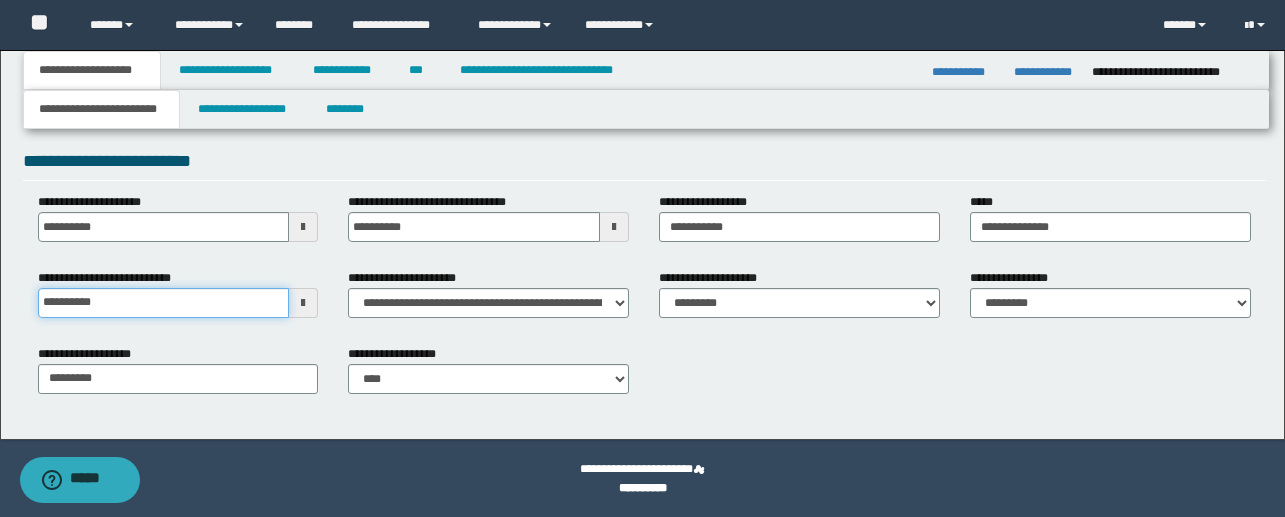 click on "**********" at bounding box center [164, 303] 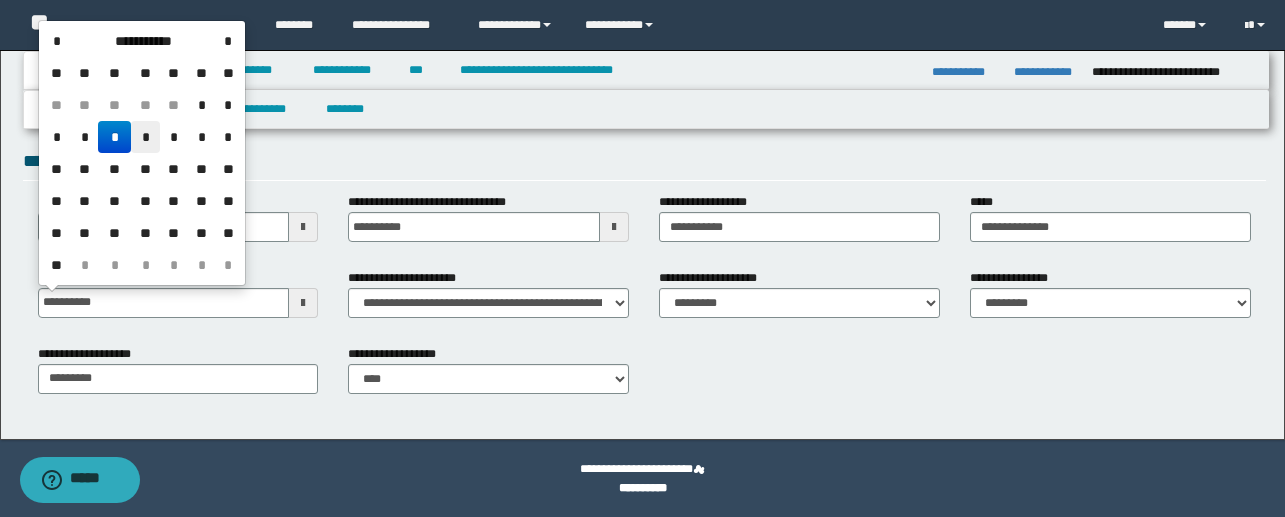 click on "*" at bounding box center [145, 137] 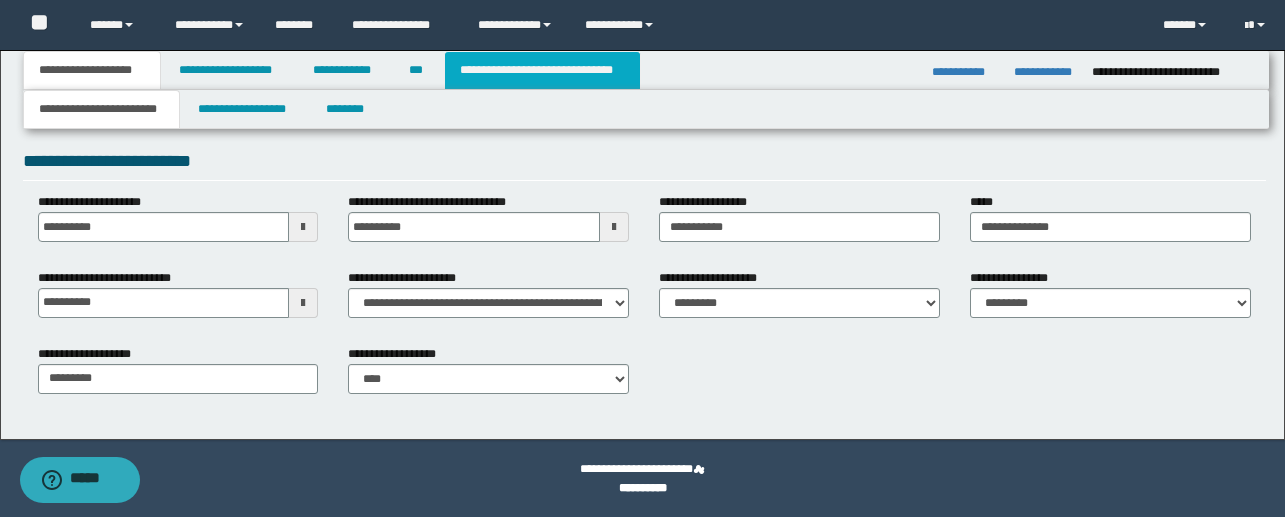 click on "**********" at bounding box center [542, 70] 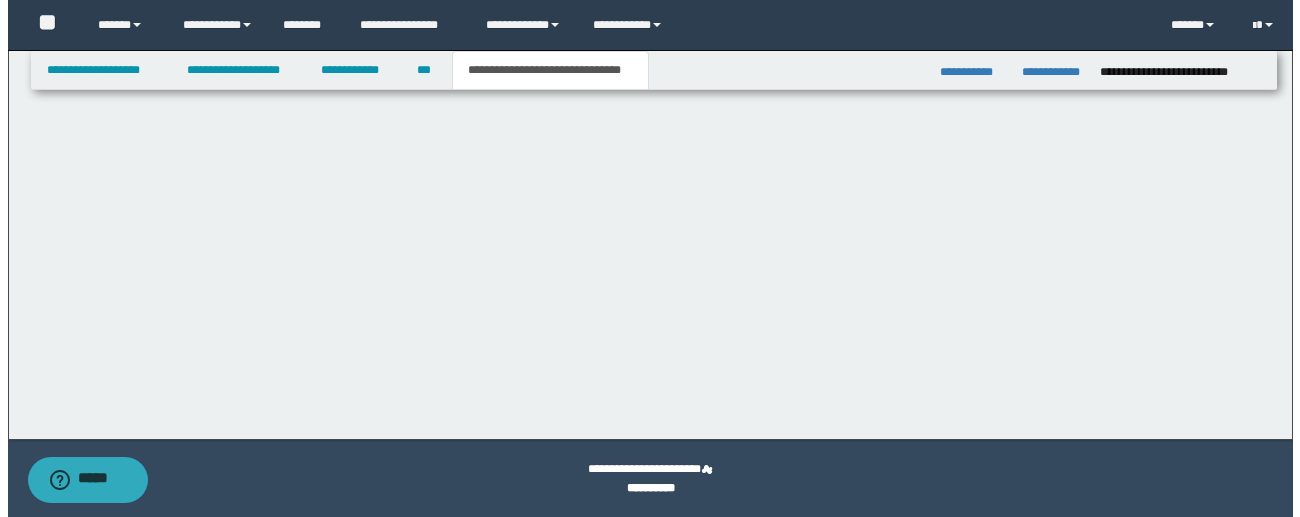 scroll, scrollTop: 0, scrollLeft: 0, axis: both 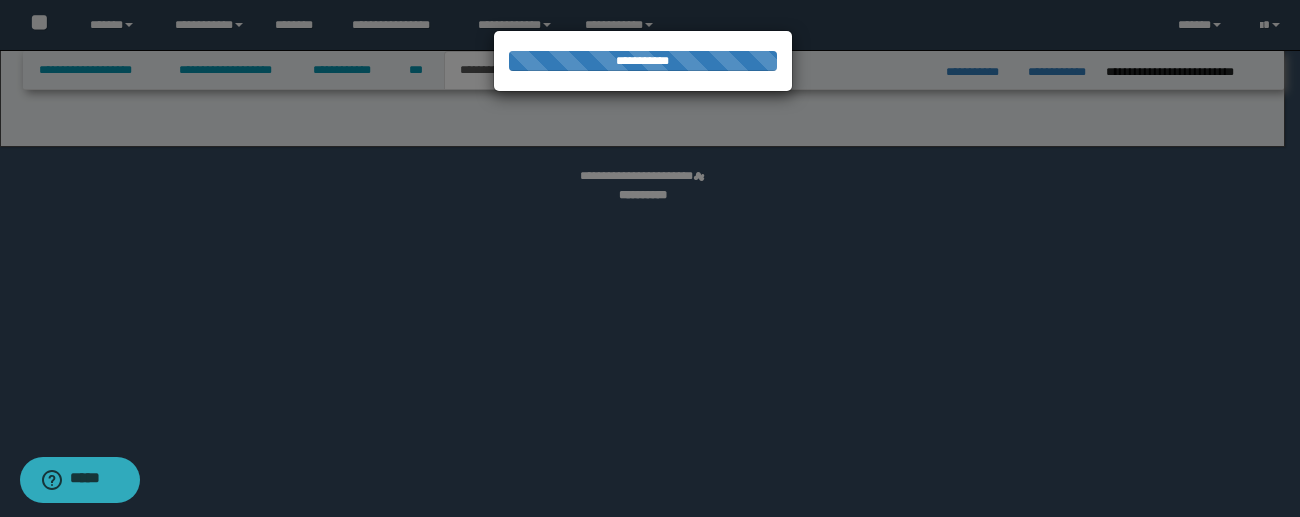 select on "*" 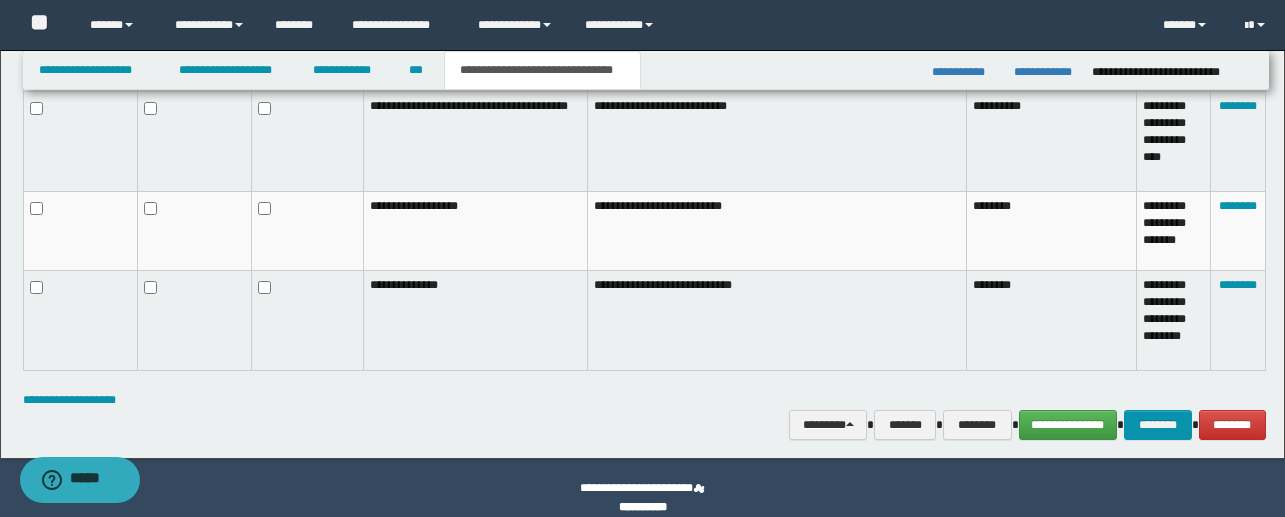scroll, scrollTop: 1385, scrollLeft: 0, axis: vertical 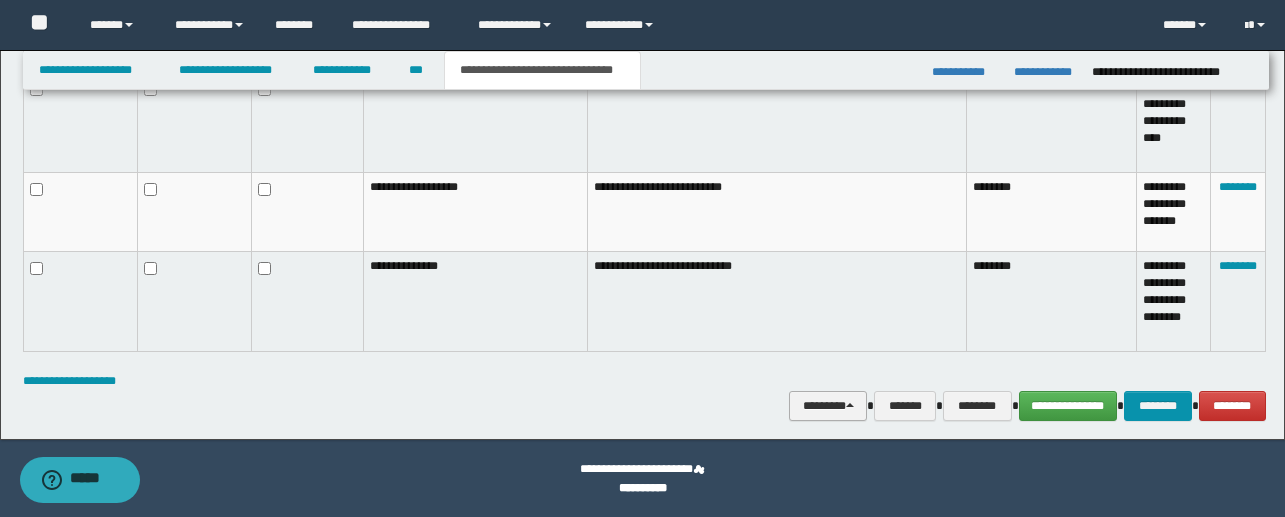 click on "********" at bounding box center (828, 406) 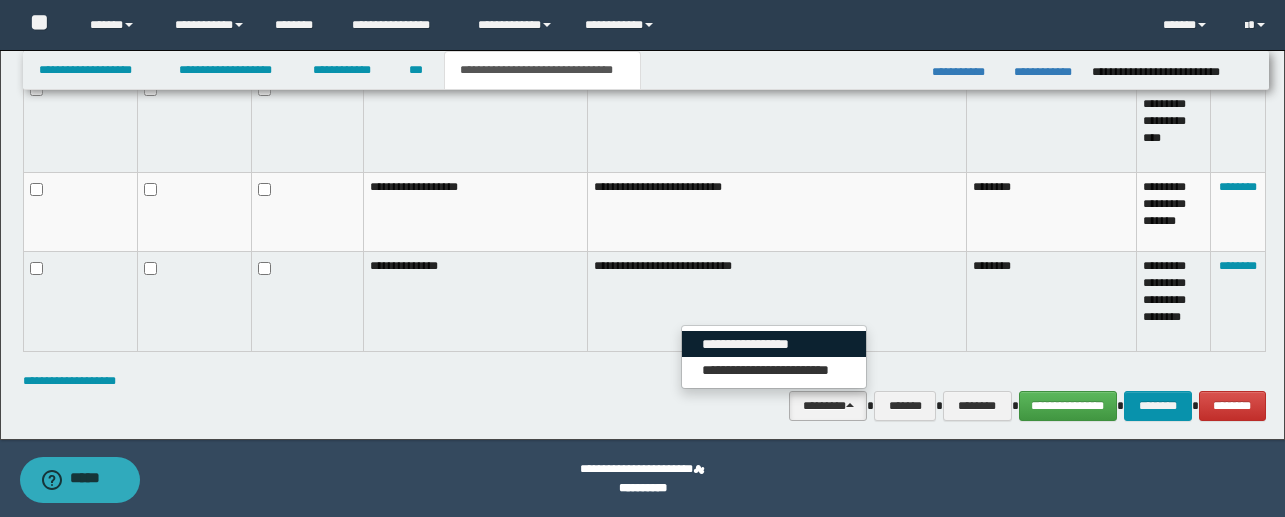 click on "**********" at bounding box center (774, 344) 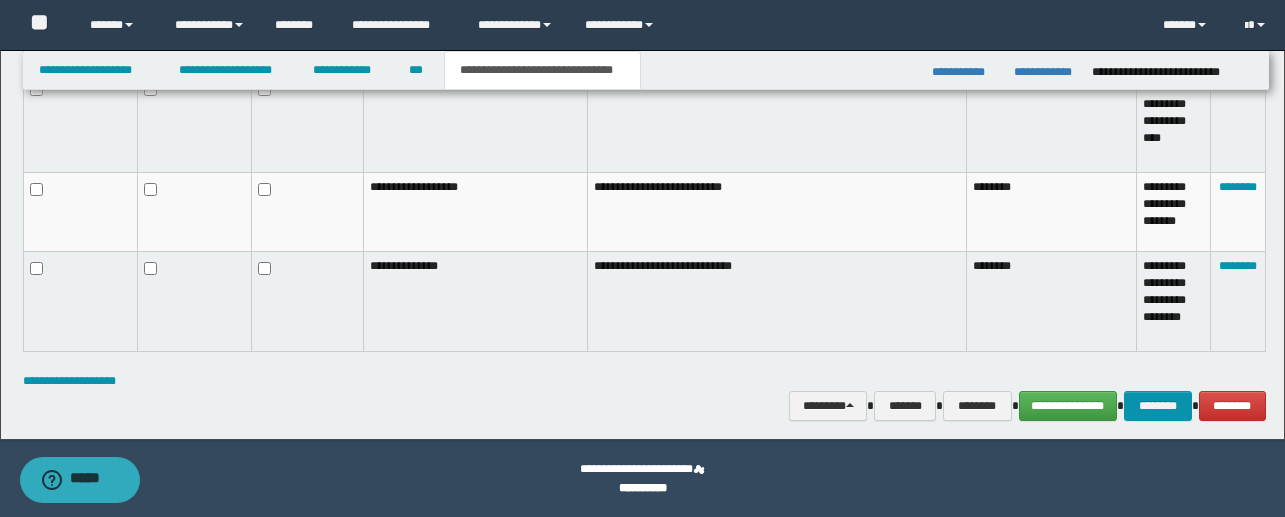 click on "**********" at bounding box center (644, 381) 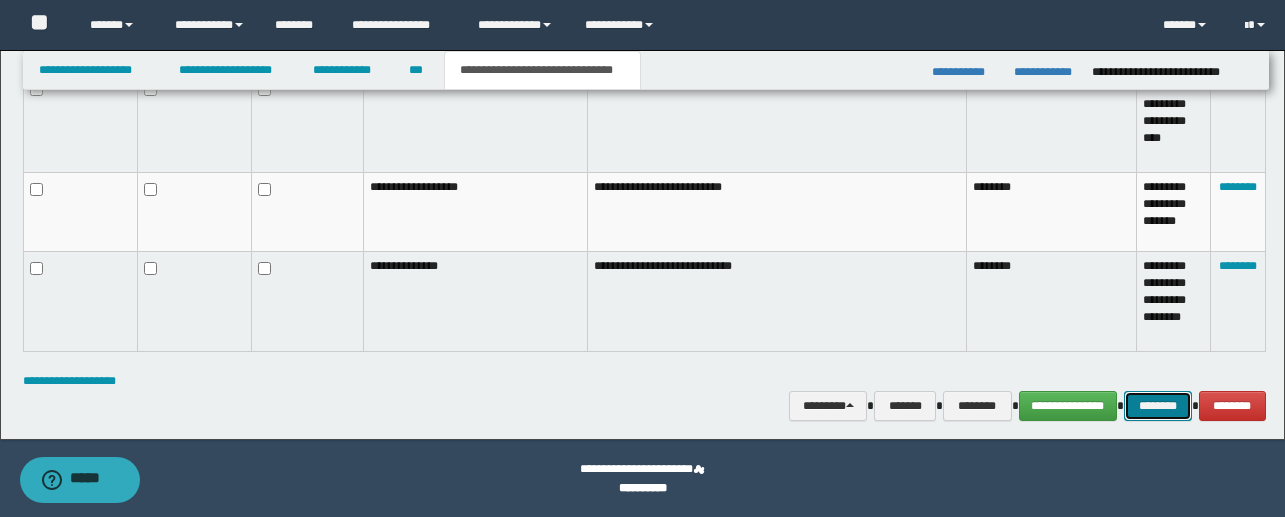 click on "********" at bounding box center (1158, 406) 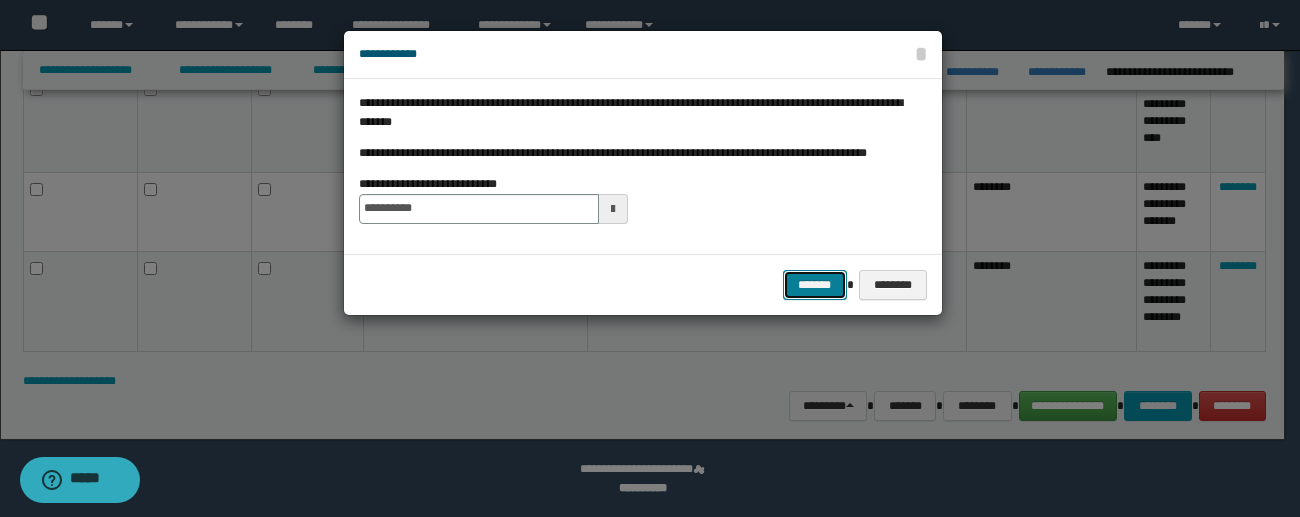 click on "*******" at bounding box center [815, 285] 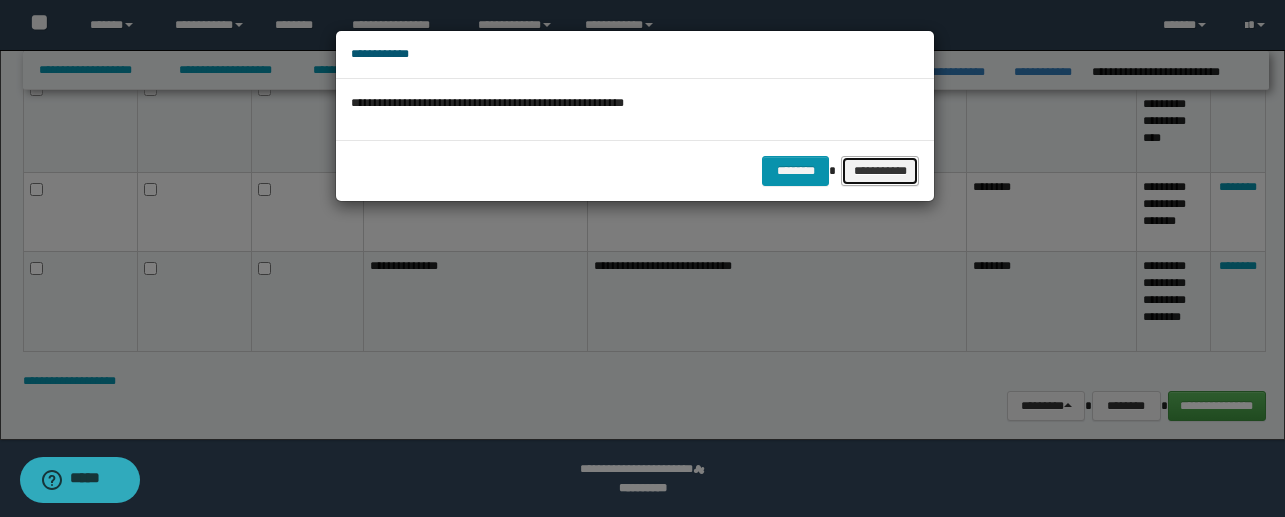 click on "**********" at bounding box center [880, 171] 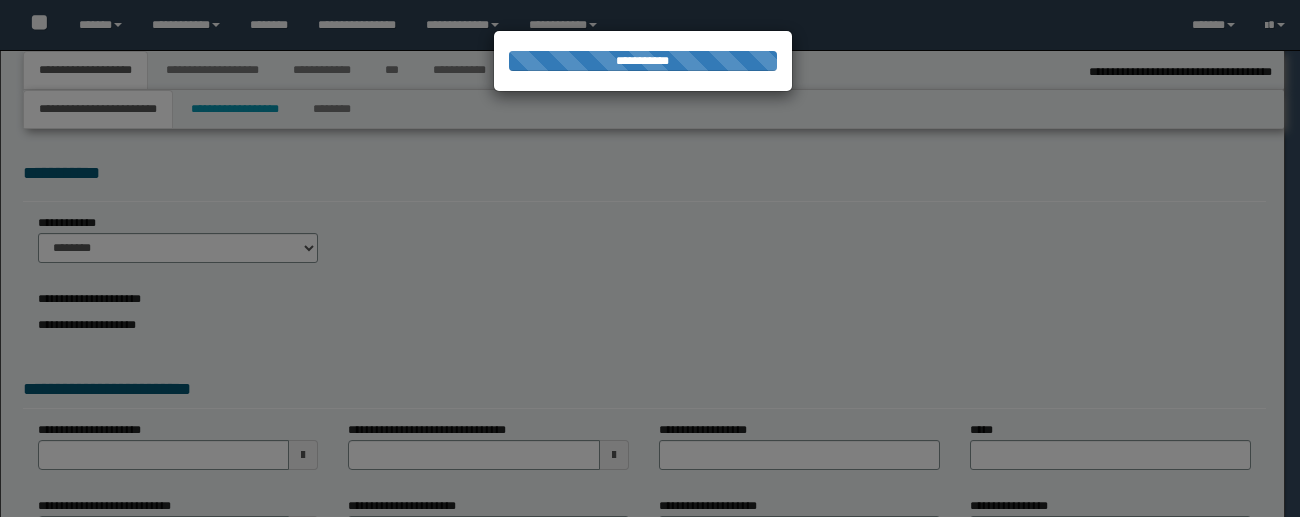 select on "*" 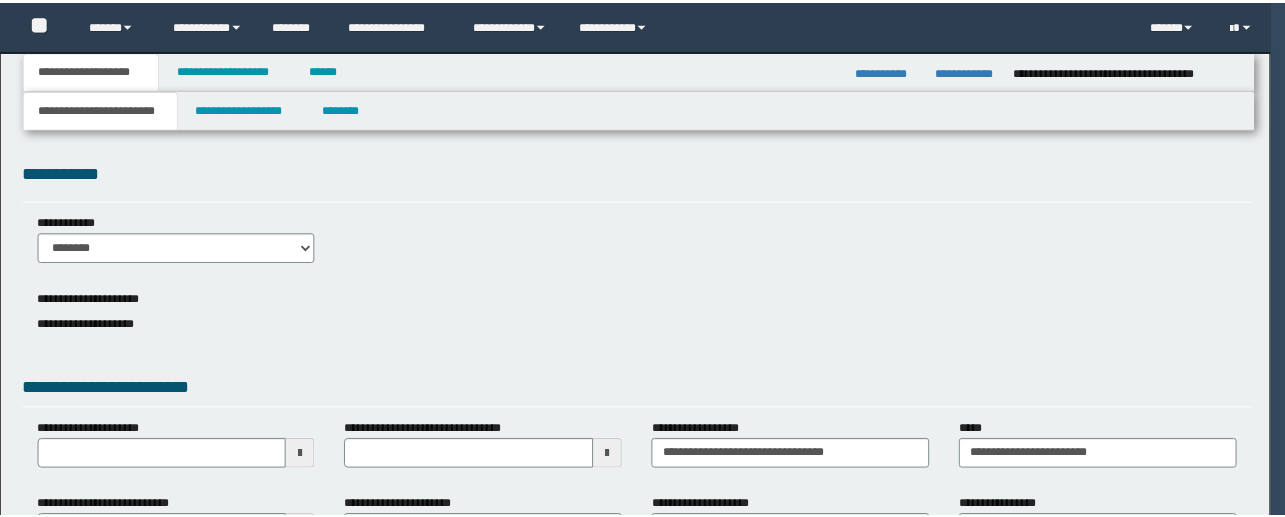 scroll, scrollTop: 0, scrollLeft: 0, axis: both 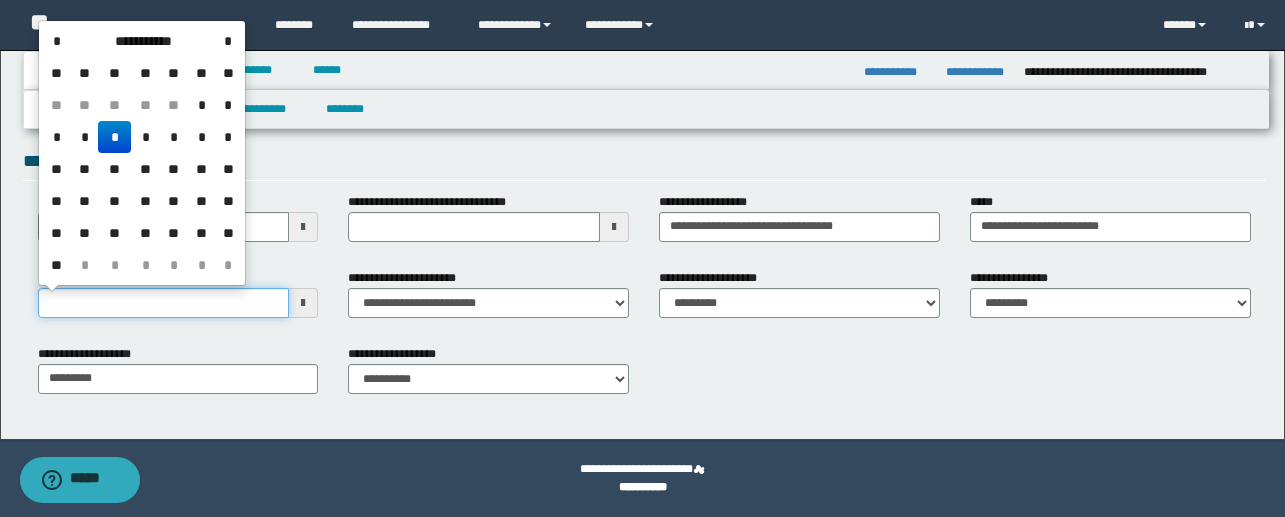 click on "**********" at bounding box center [164, 303] 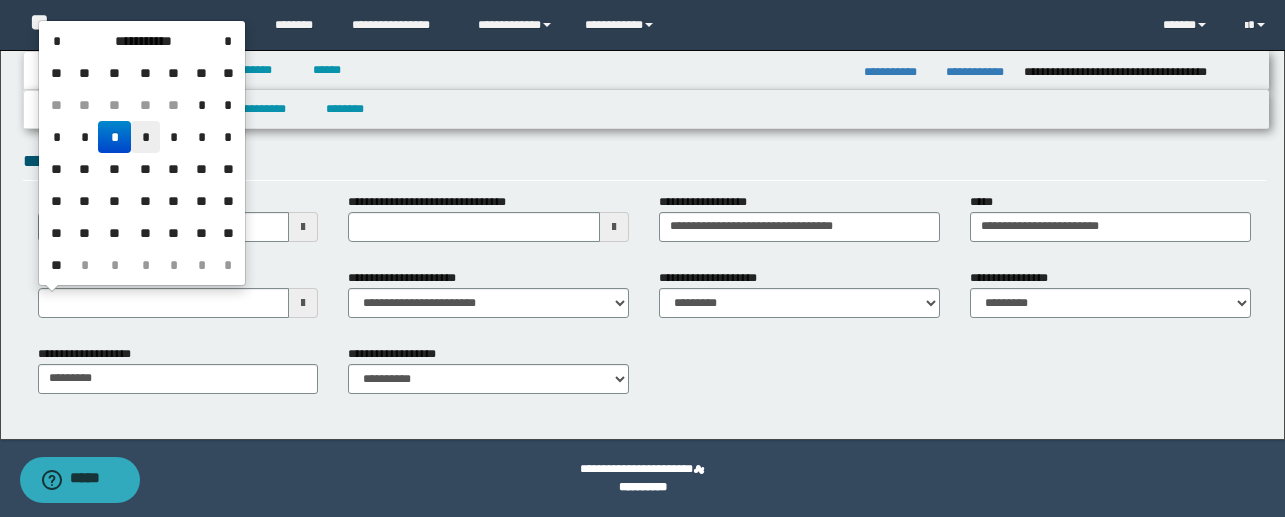 click on "*" at bounding box center (145, 137) 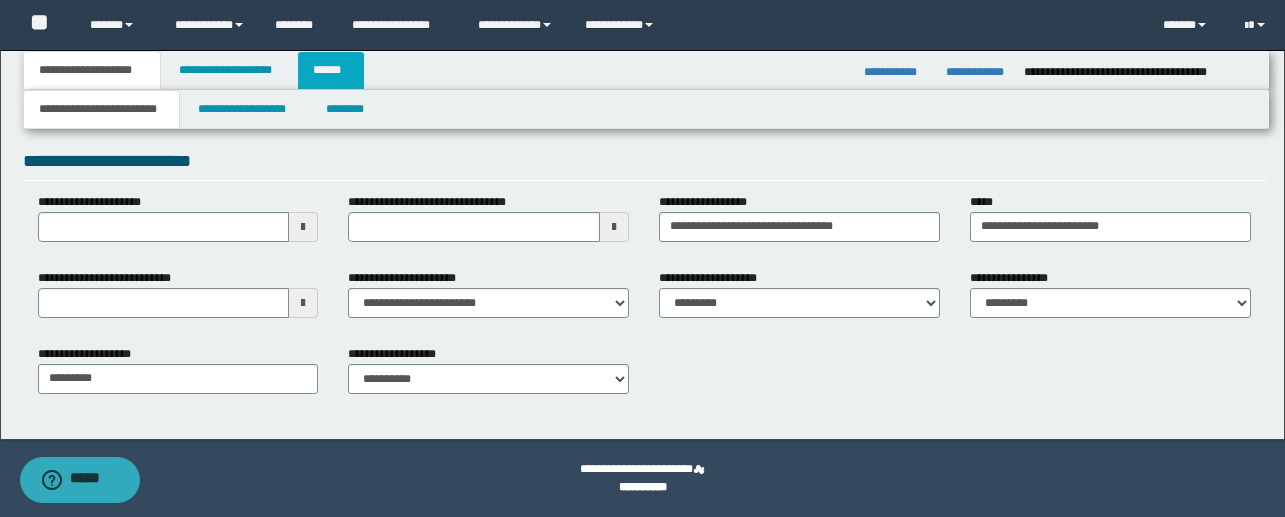 click on "******" at bounding box center (331, 70) 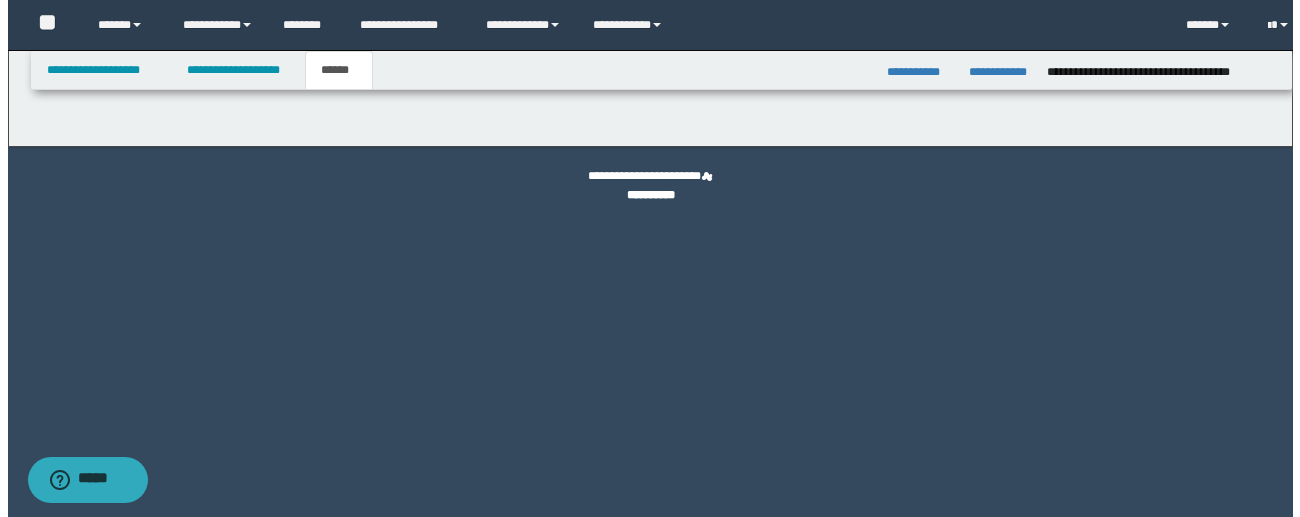 scroll, scrollTop: 0, scrollLeft: 0, axis: both 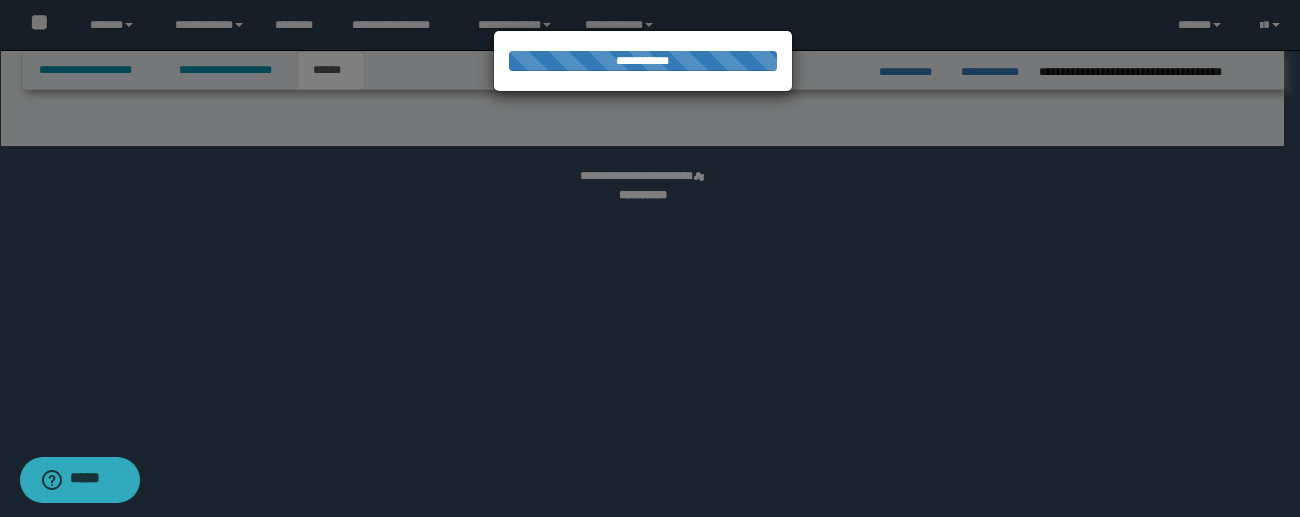select on "*" 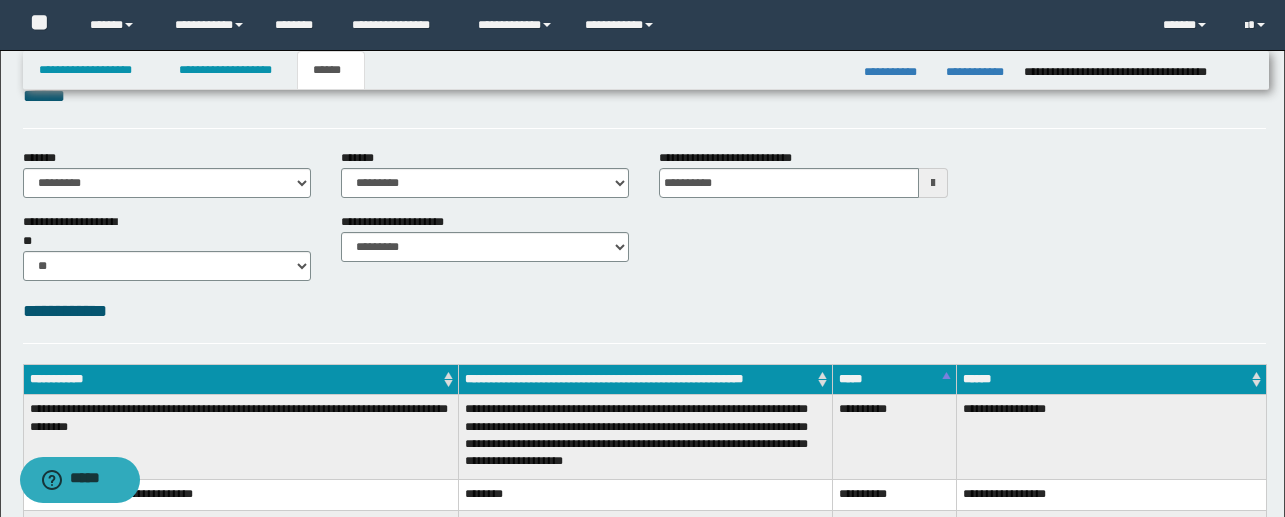 scroll, scrollTop: 0, scrollLeft: 0, axis: both 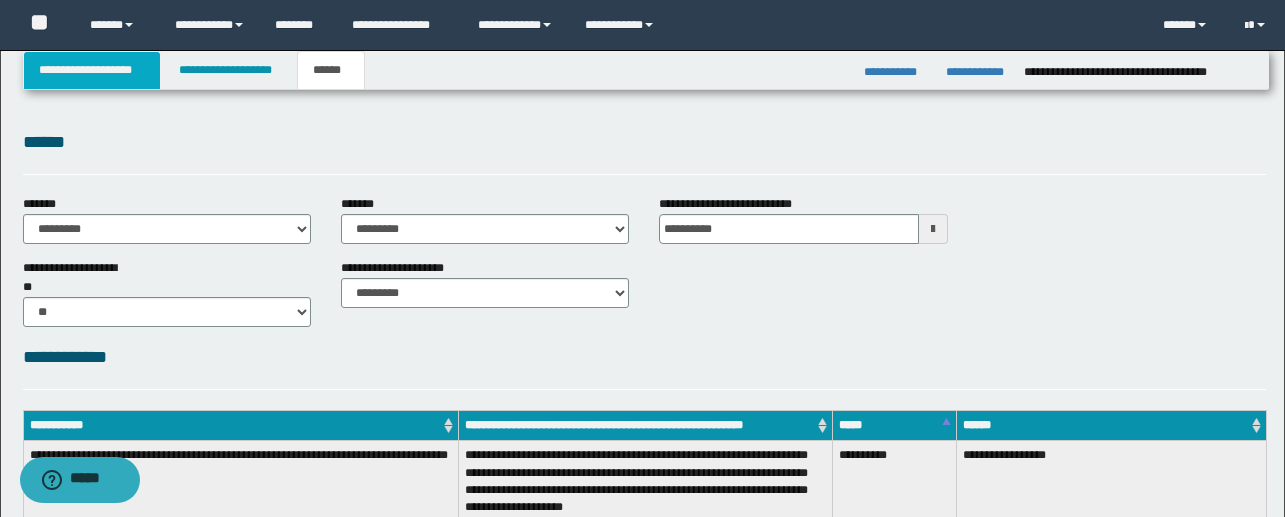 click on "**********" at bounding box center (92, 70) 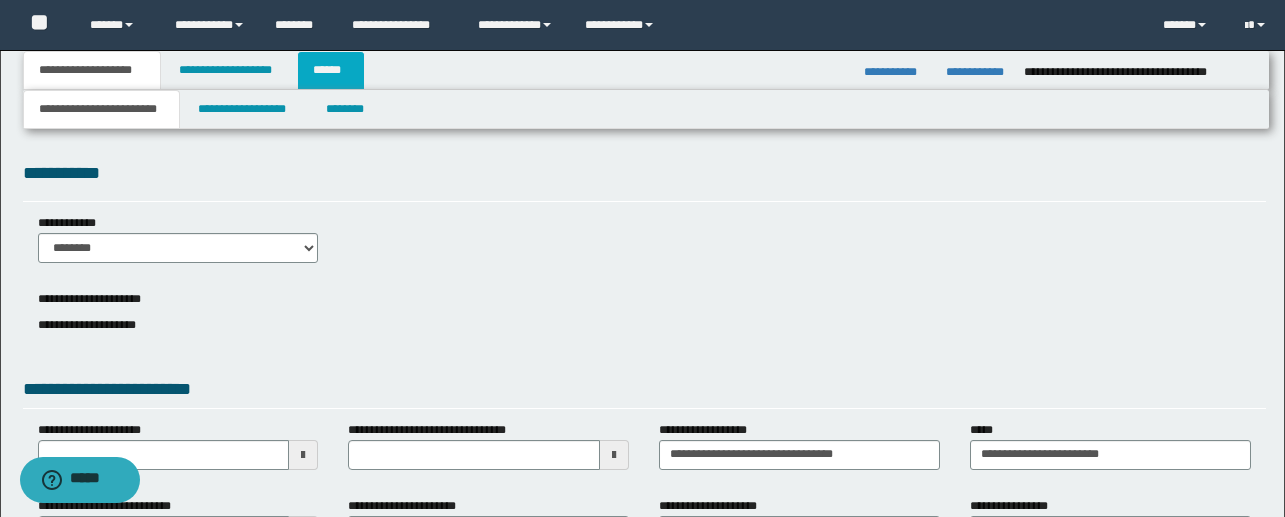 click on "******" at bounding box center [331, 70] 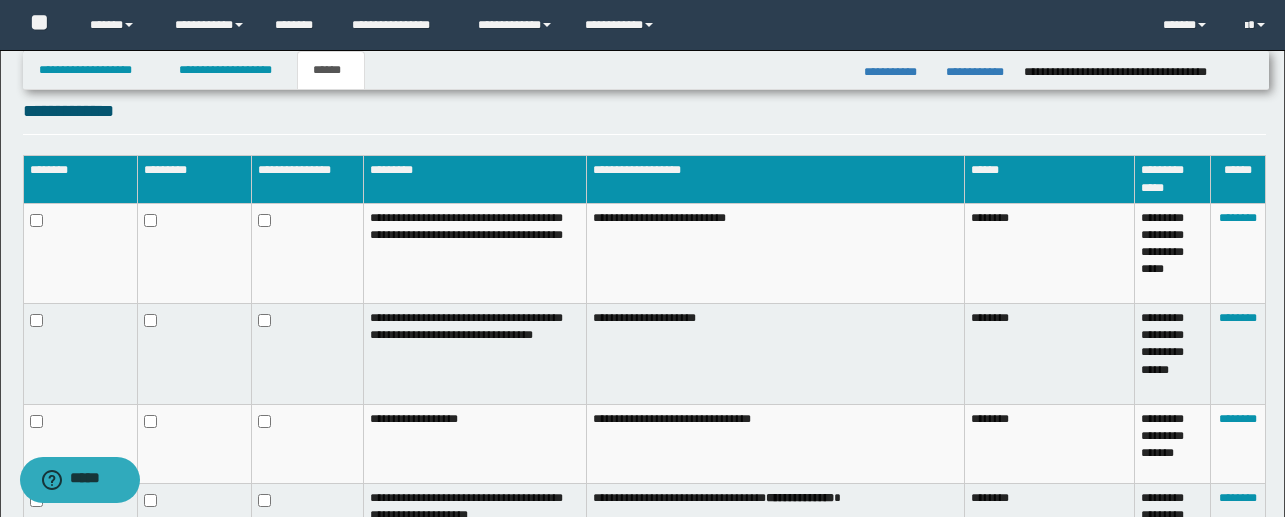 scroll, scrollTop: 1342, scrollLeft: 0, axis: vertical 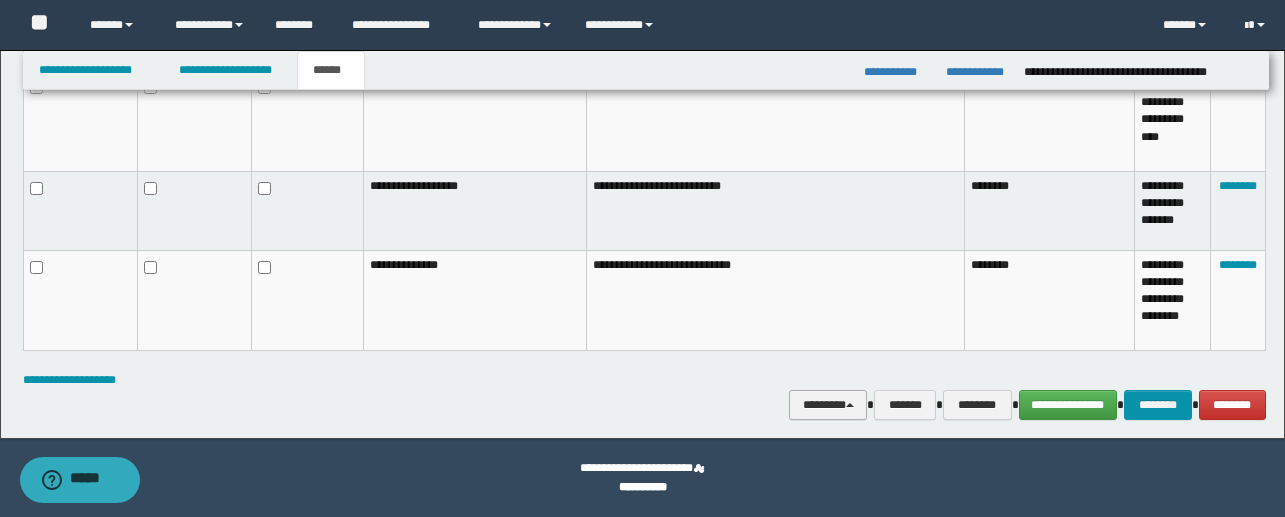 click on "********" at bounding box center [828, 405] 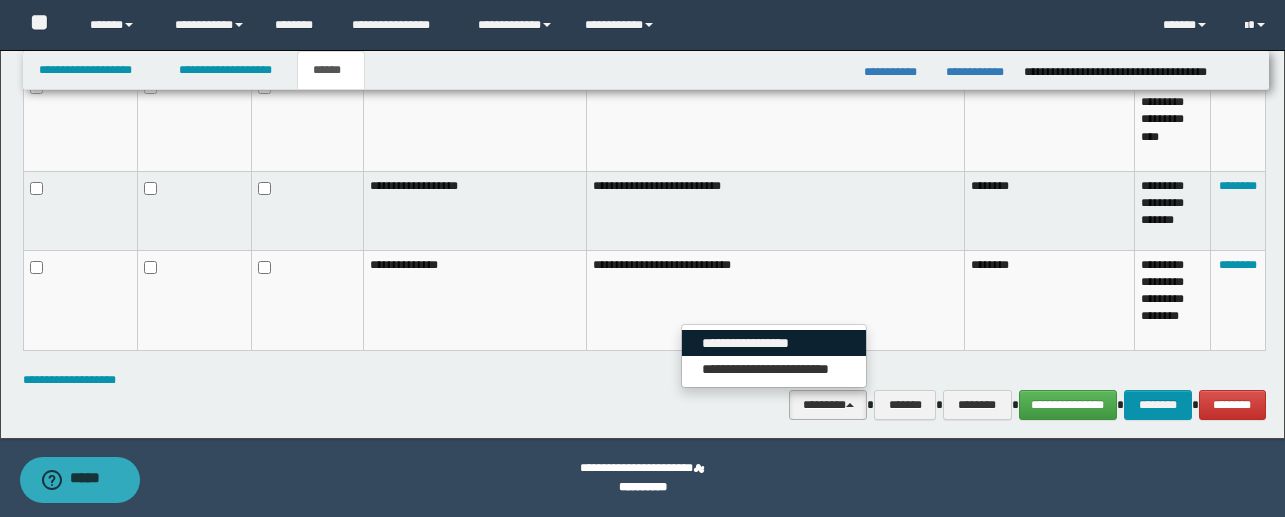 click on "**********" at bounding box center [774, 343] 